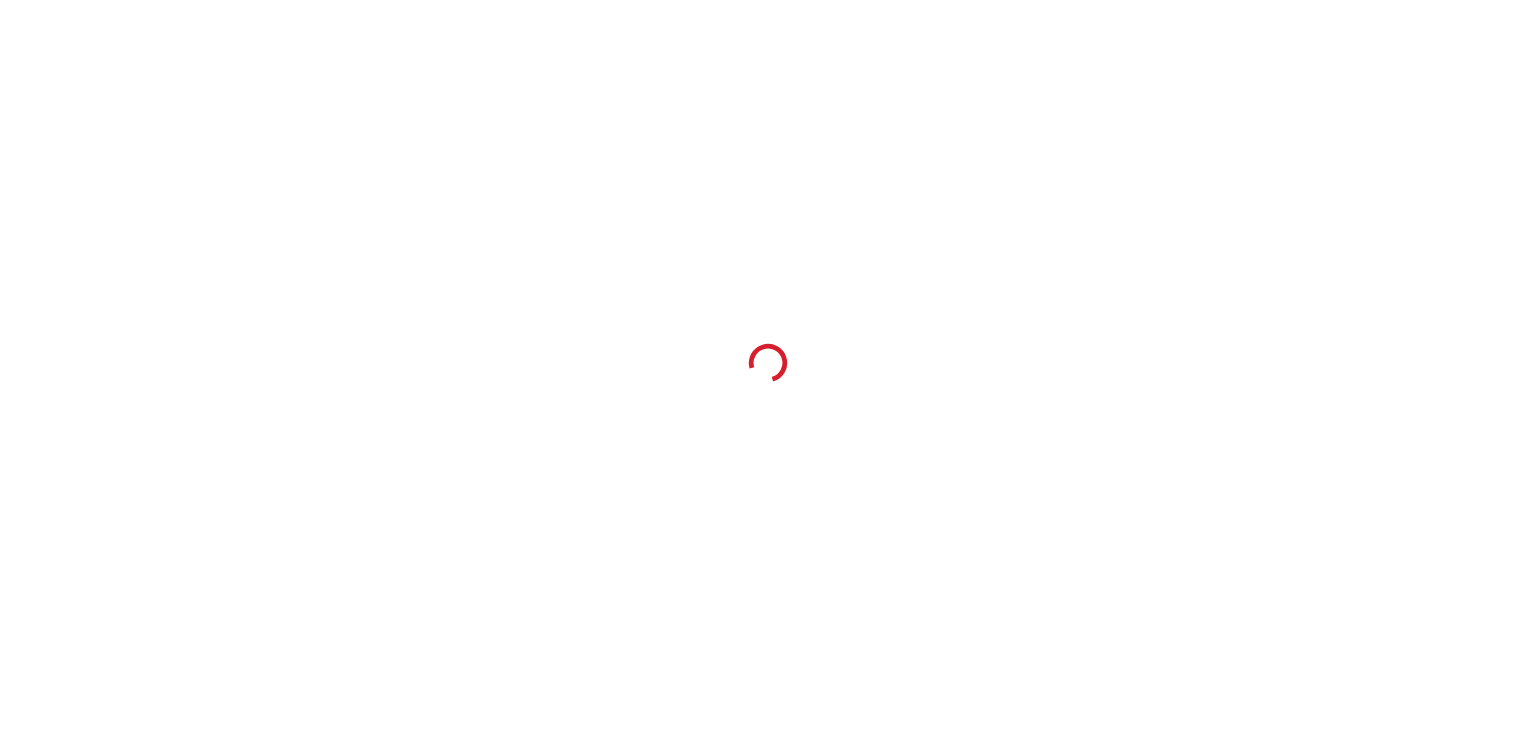 scroll, scrollTop: 0, scrollLeft: 0, axis: both 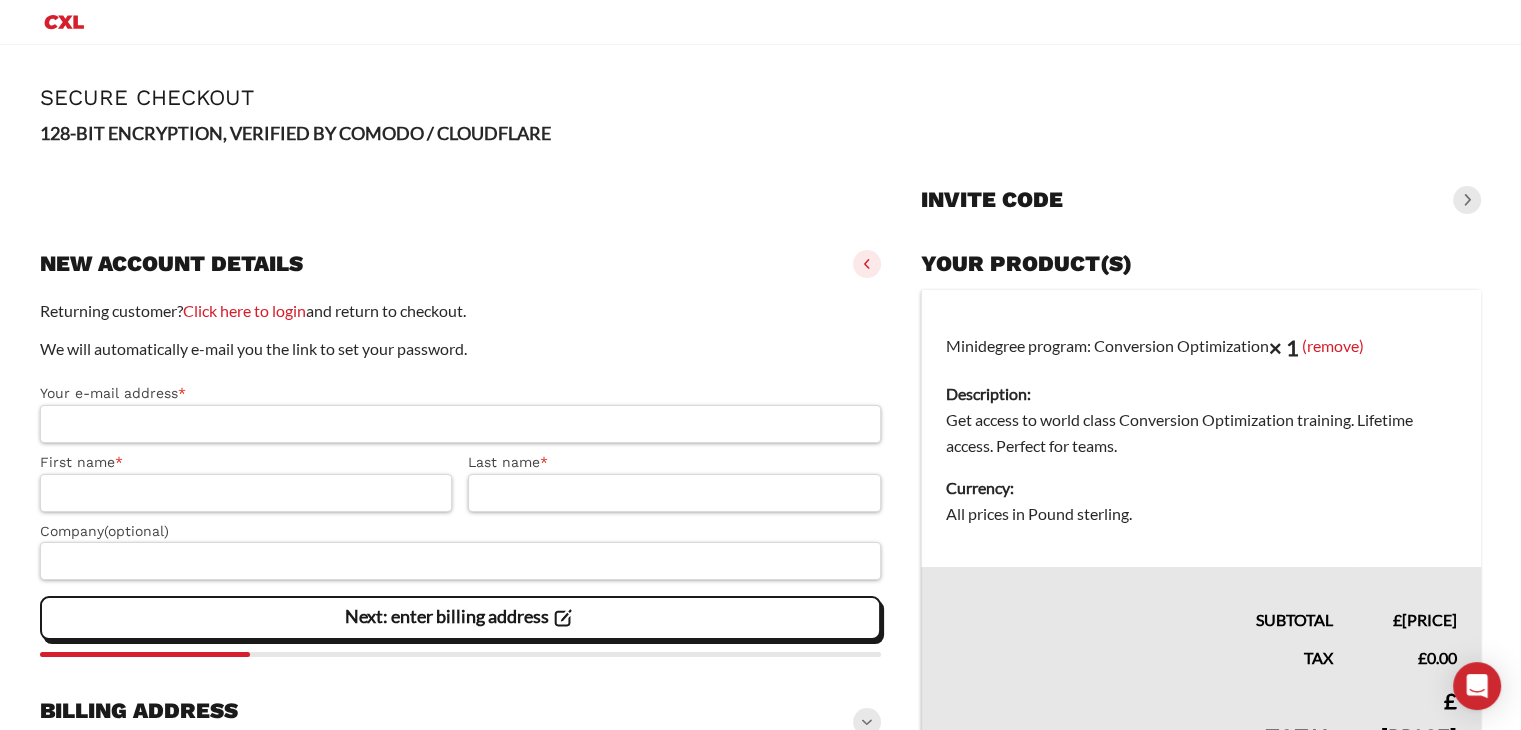 click on "Invite code" at bounding box center (1201, 200) 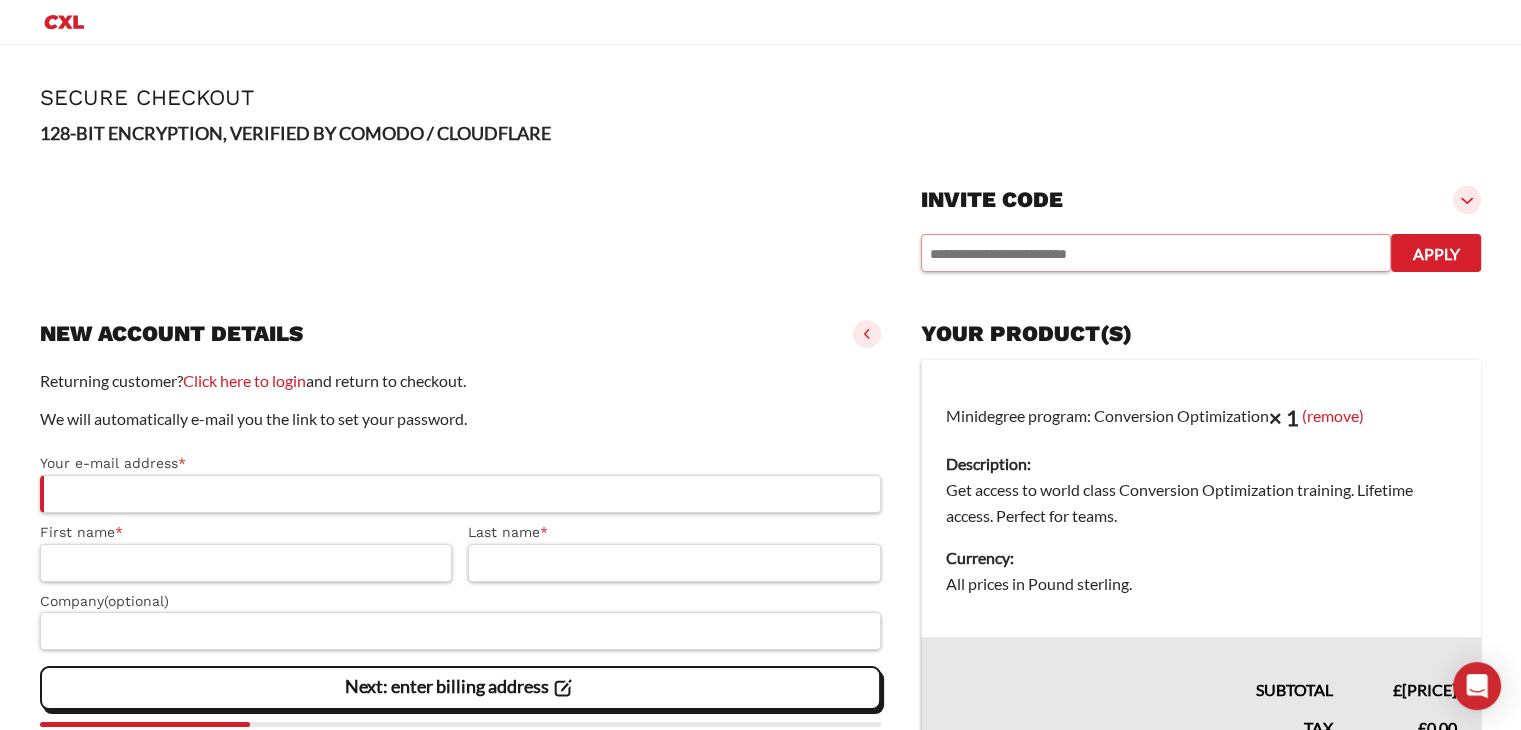 click at bounding box center [1156, 253] 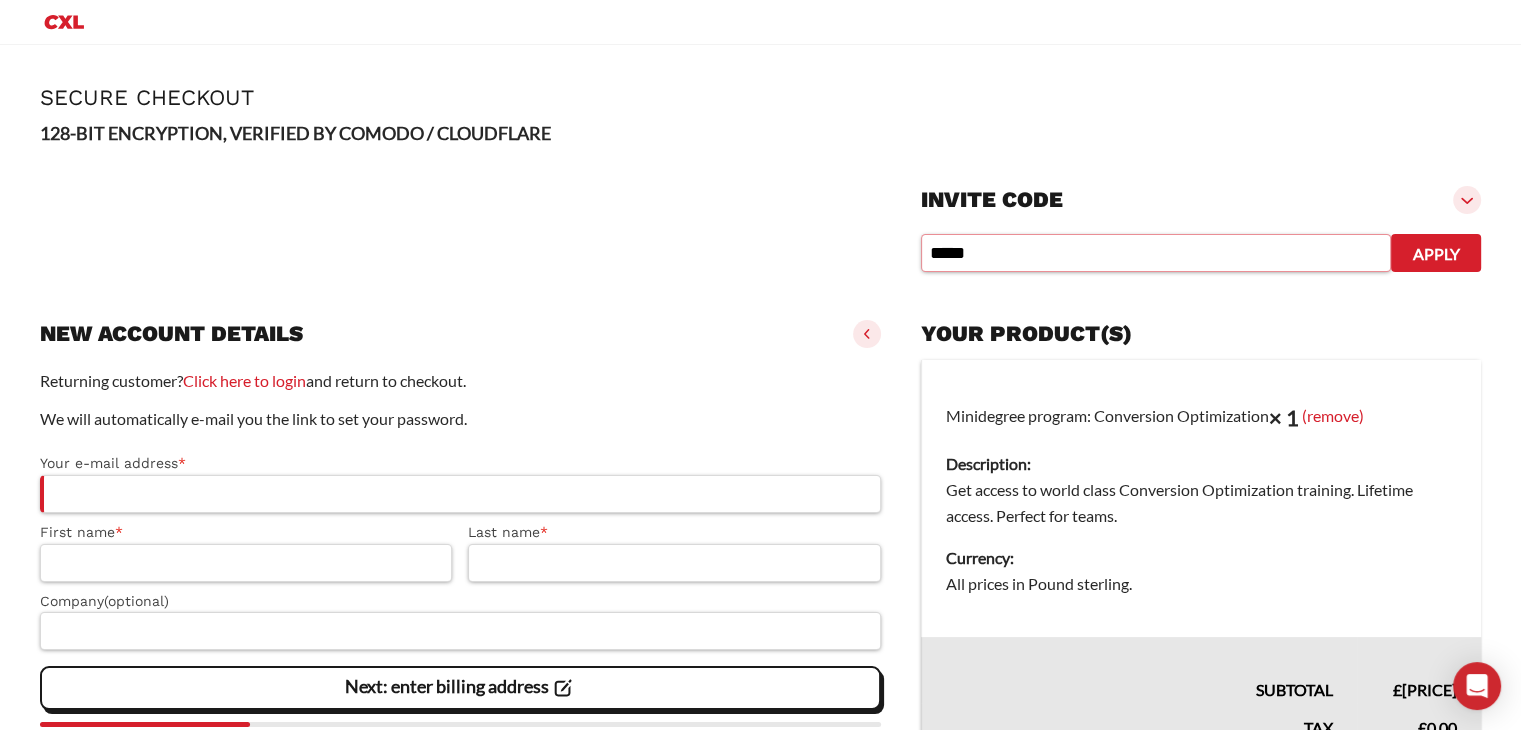 type on "*****" 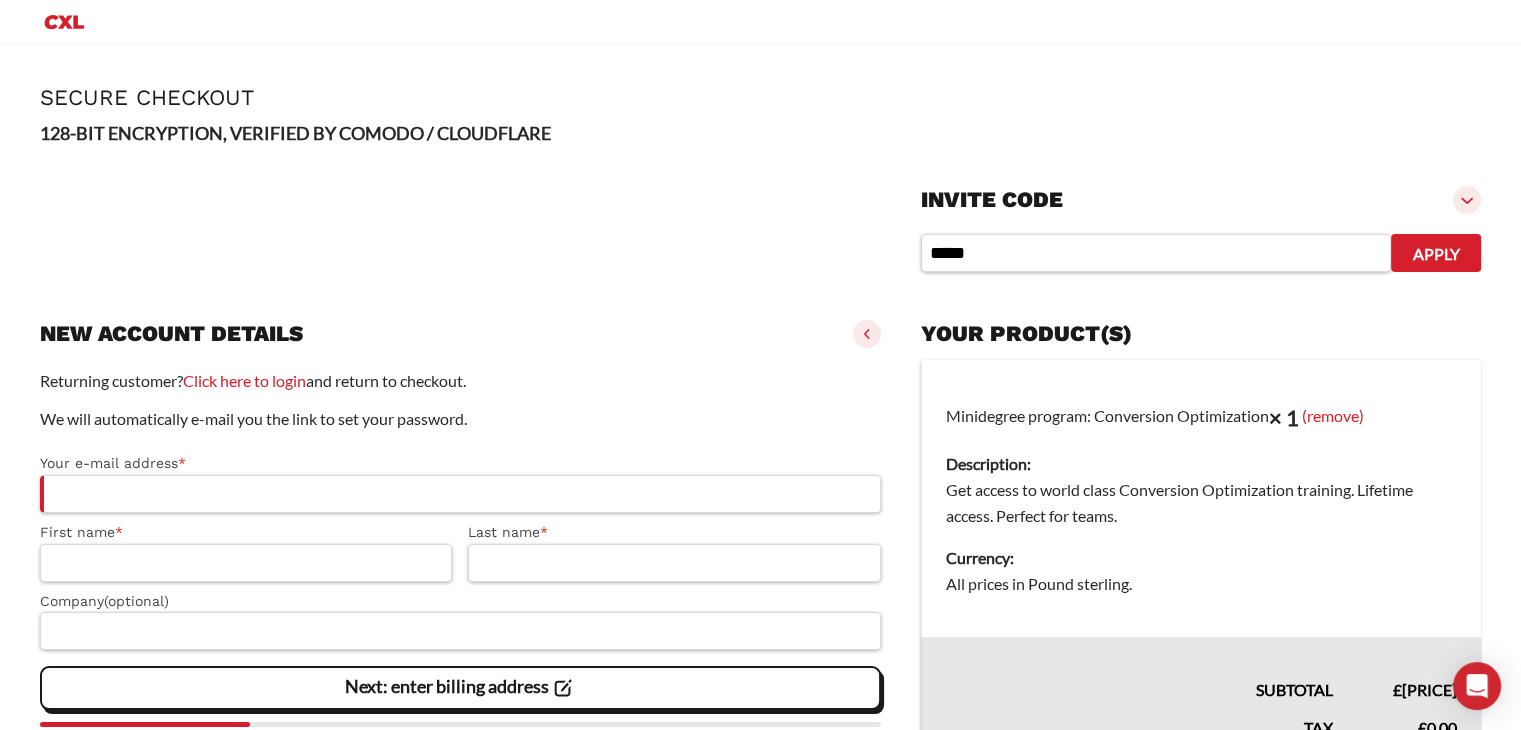 click on "Apply" at bounding box center (1436, 253) 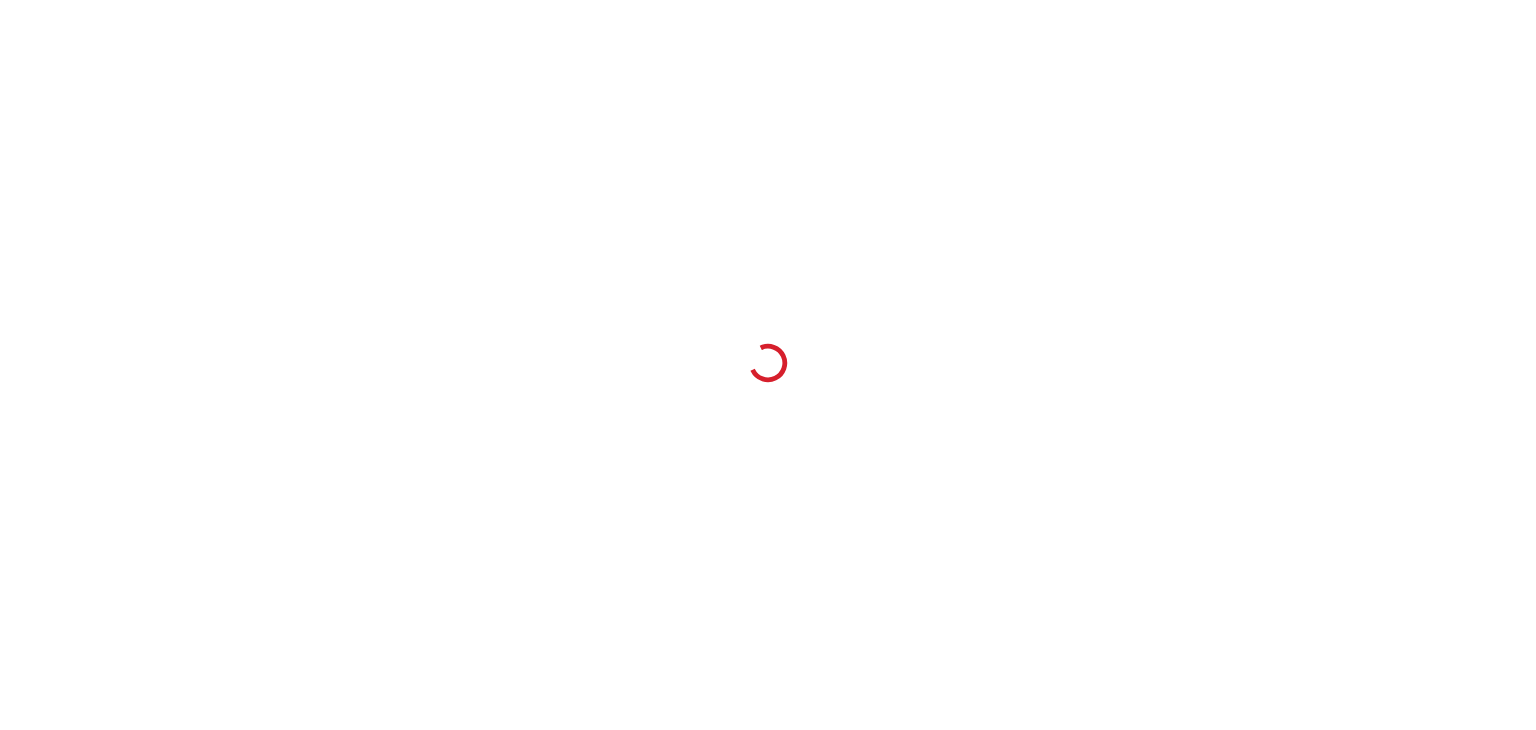 scroll, scrollTop: 0, scrollLeft: 0, axis: both 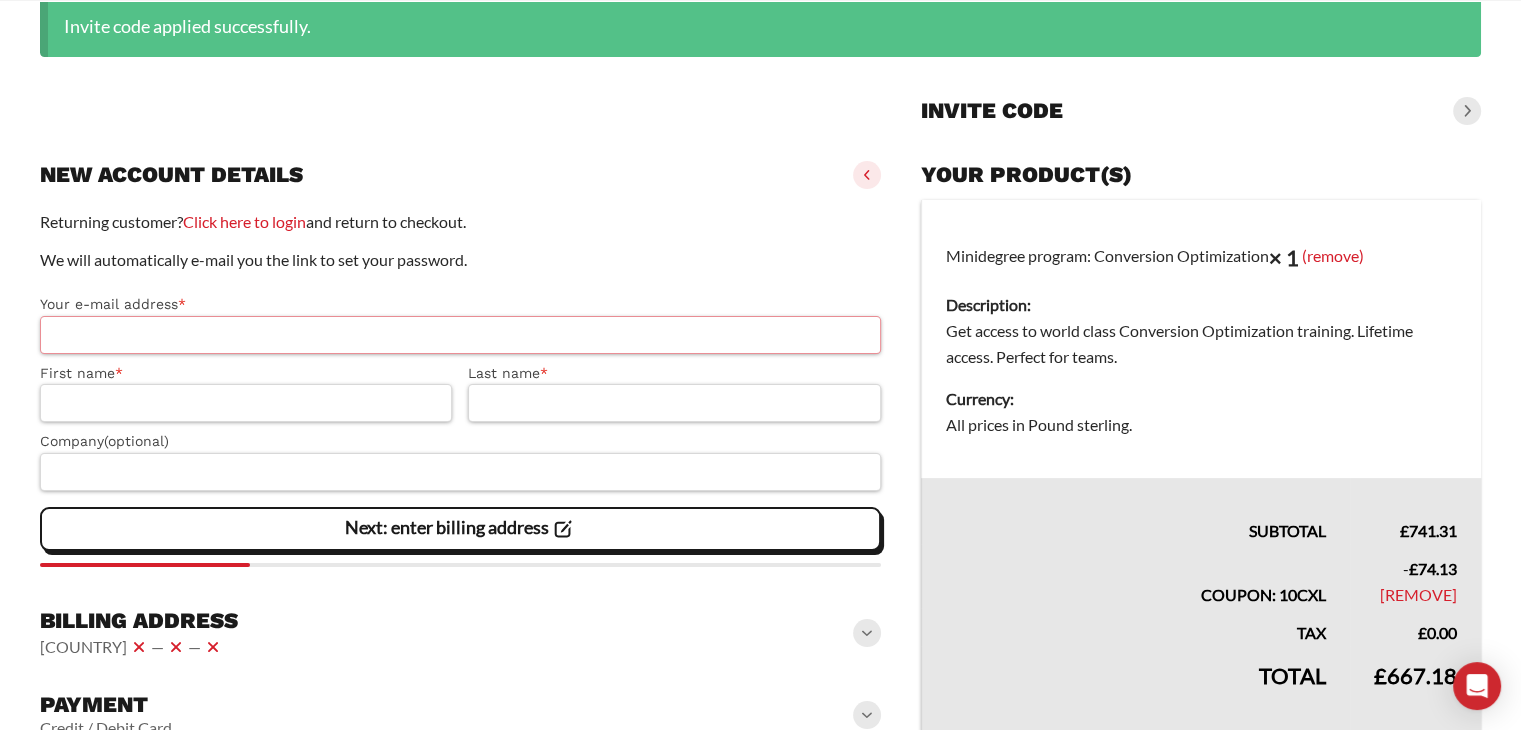 click on "Your e-mail address  *" at bounding box center [460, 335] 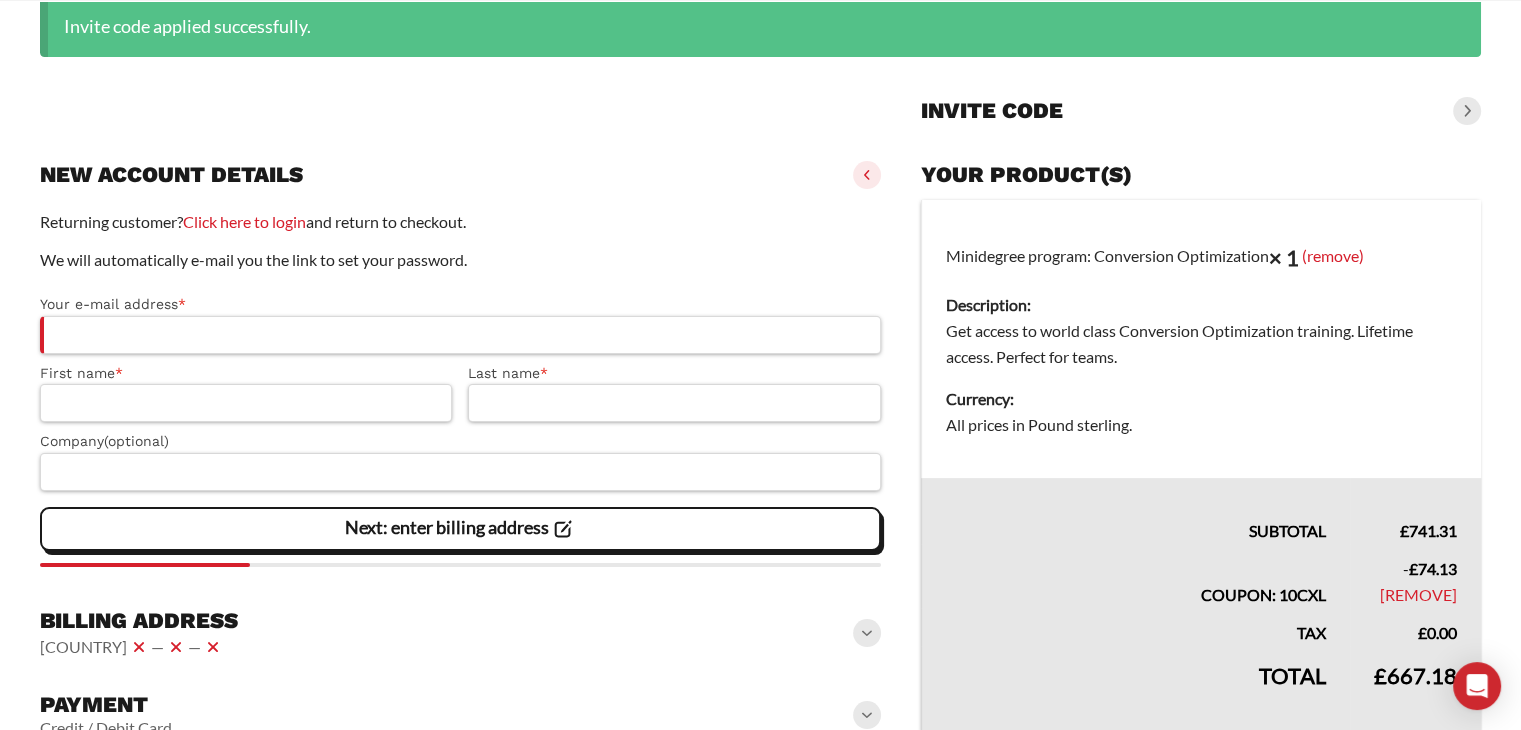 click on "We will automatically e-mail you the link to set your password." 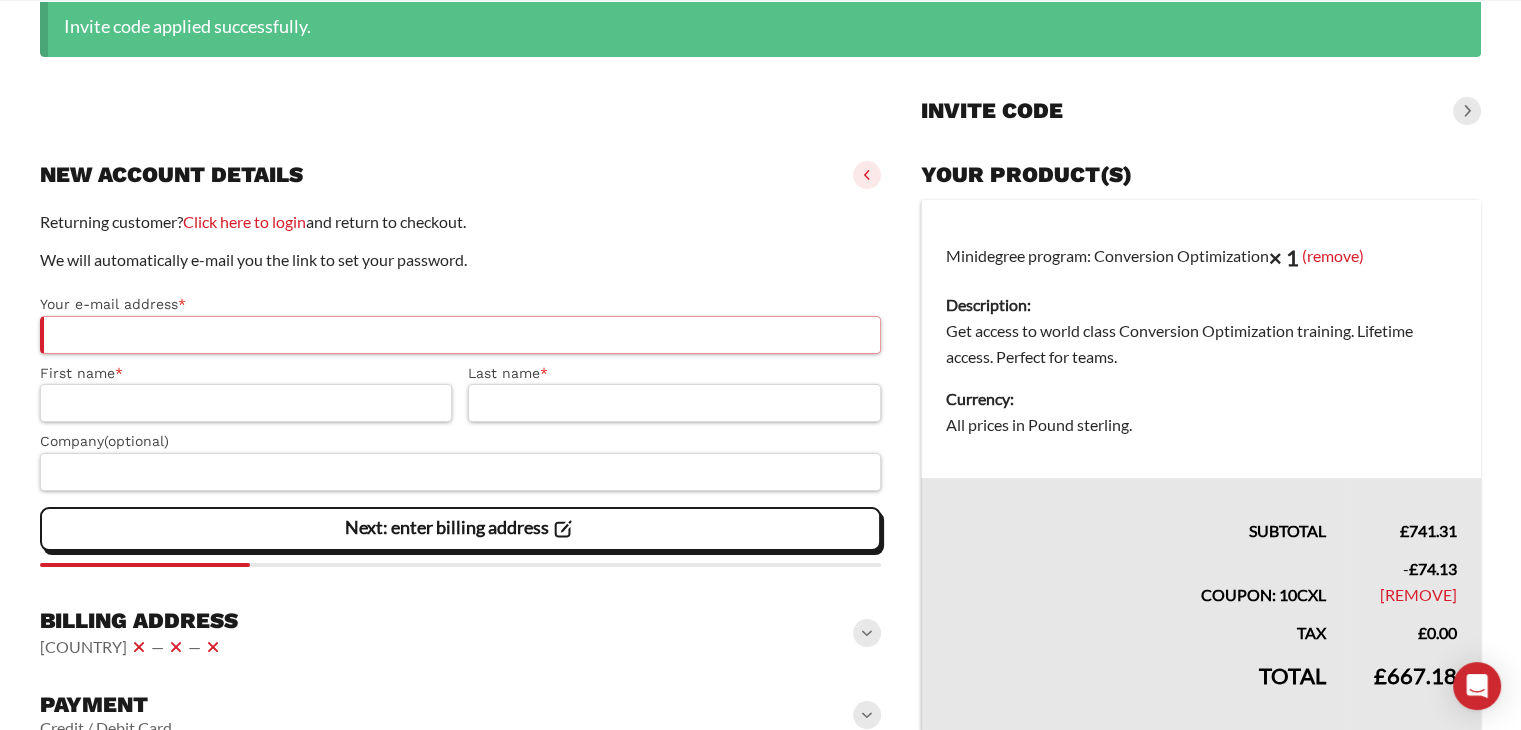 click on "Your e-mail address  *" at bounding box center [460, 335] 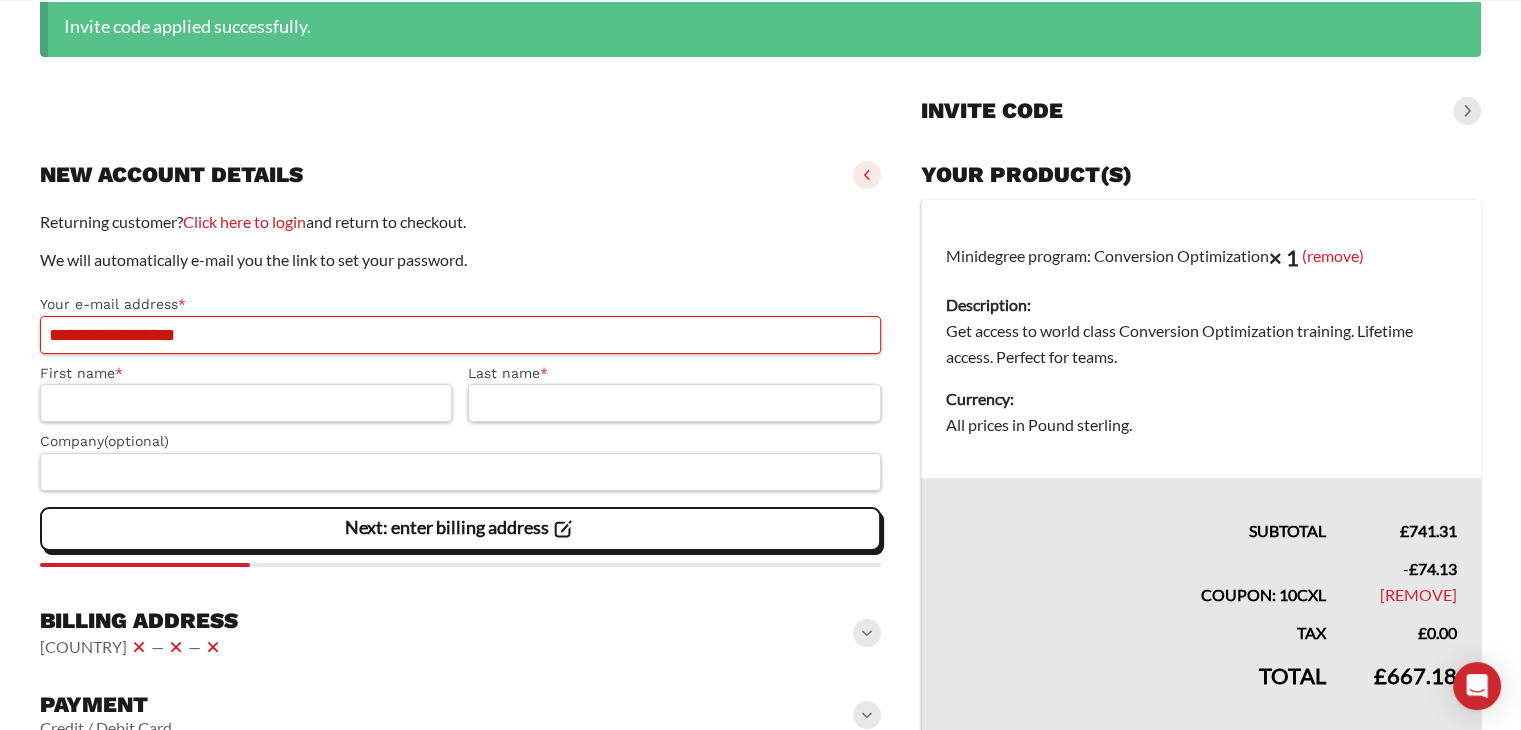 type on "**********" 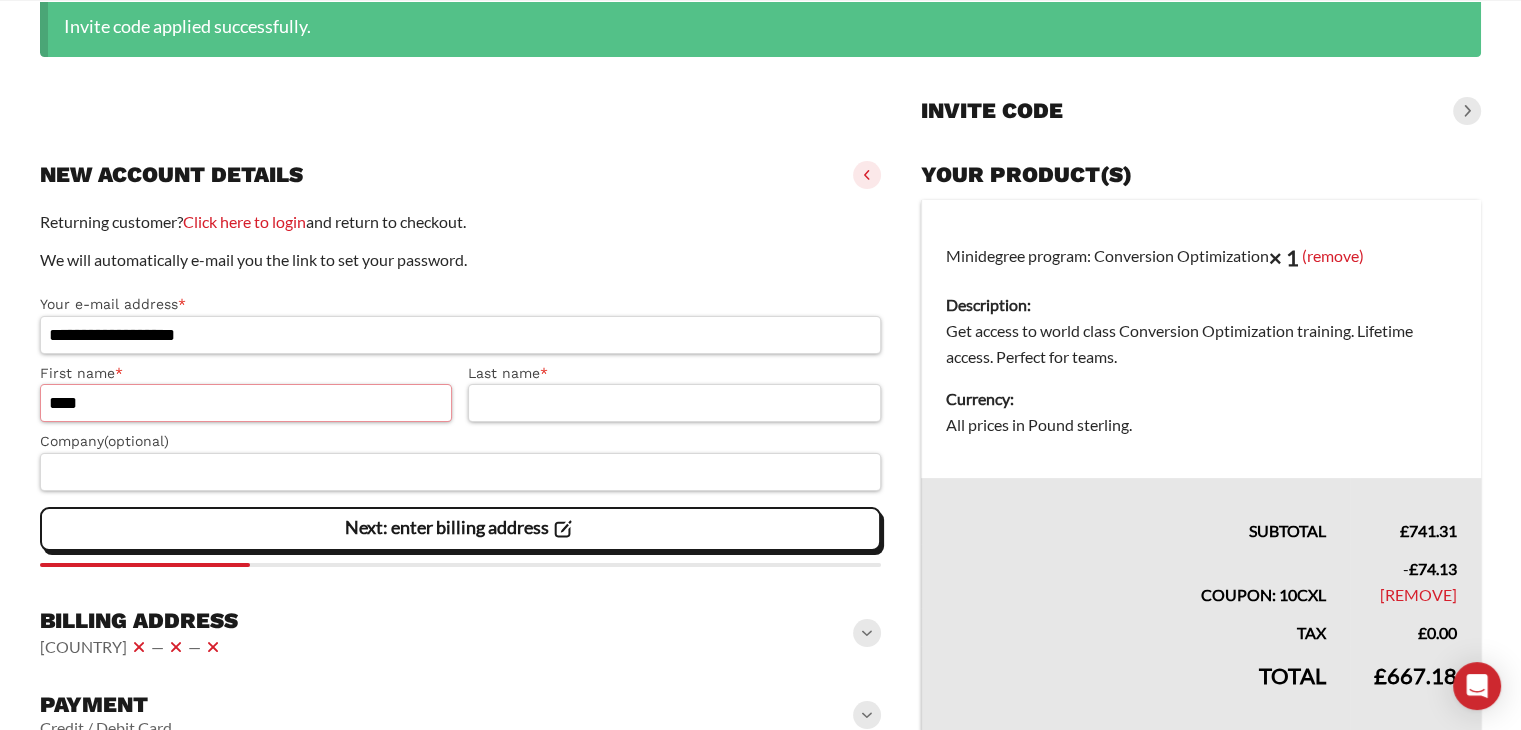 type on "****" 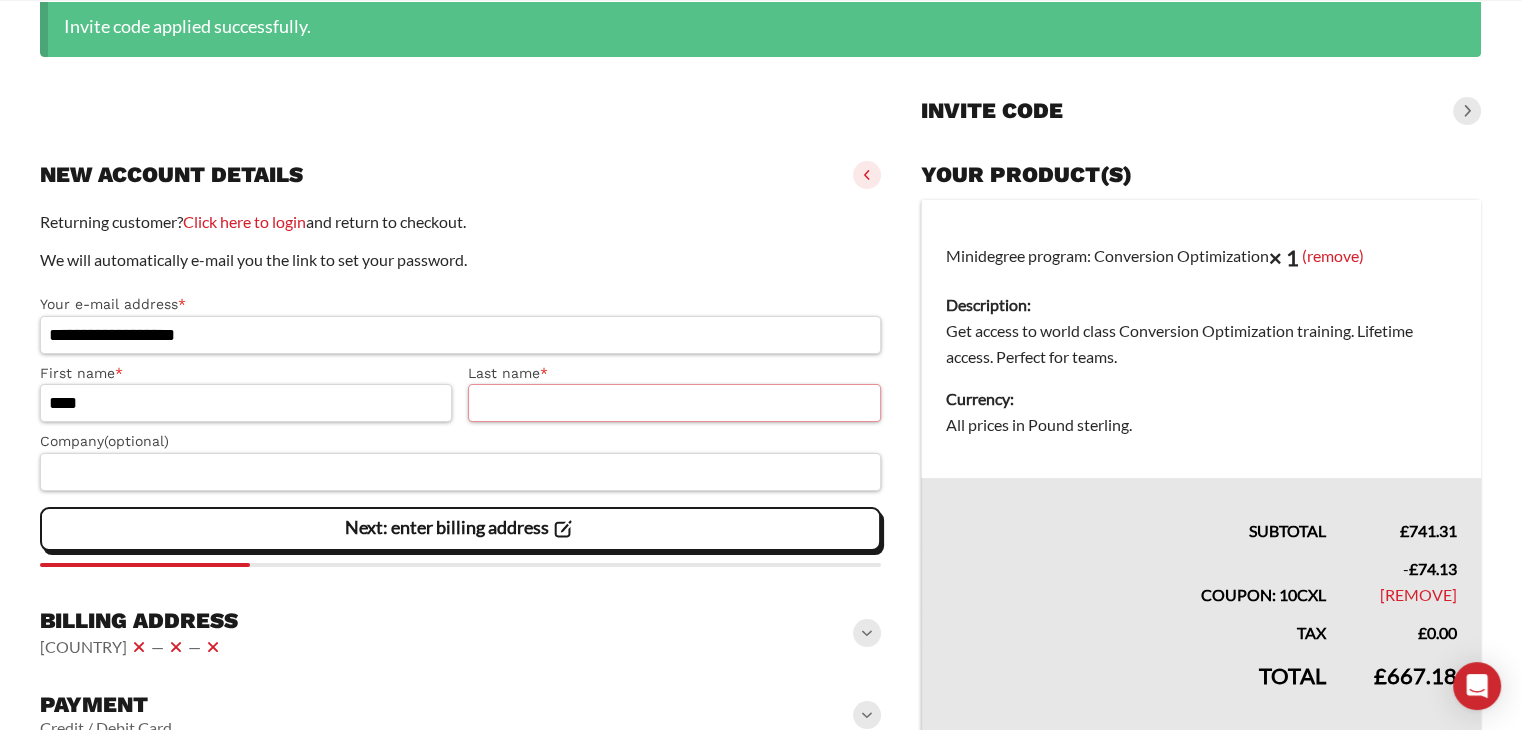 click on "Last name  *" at bounding box center (674, 403) 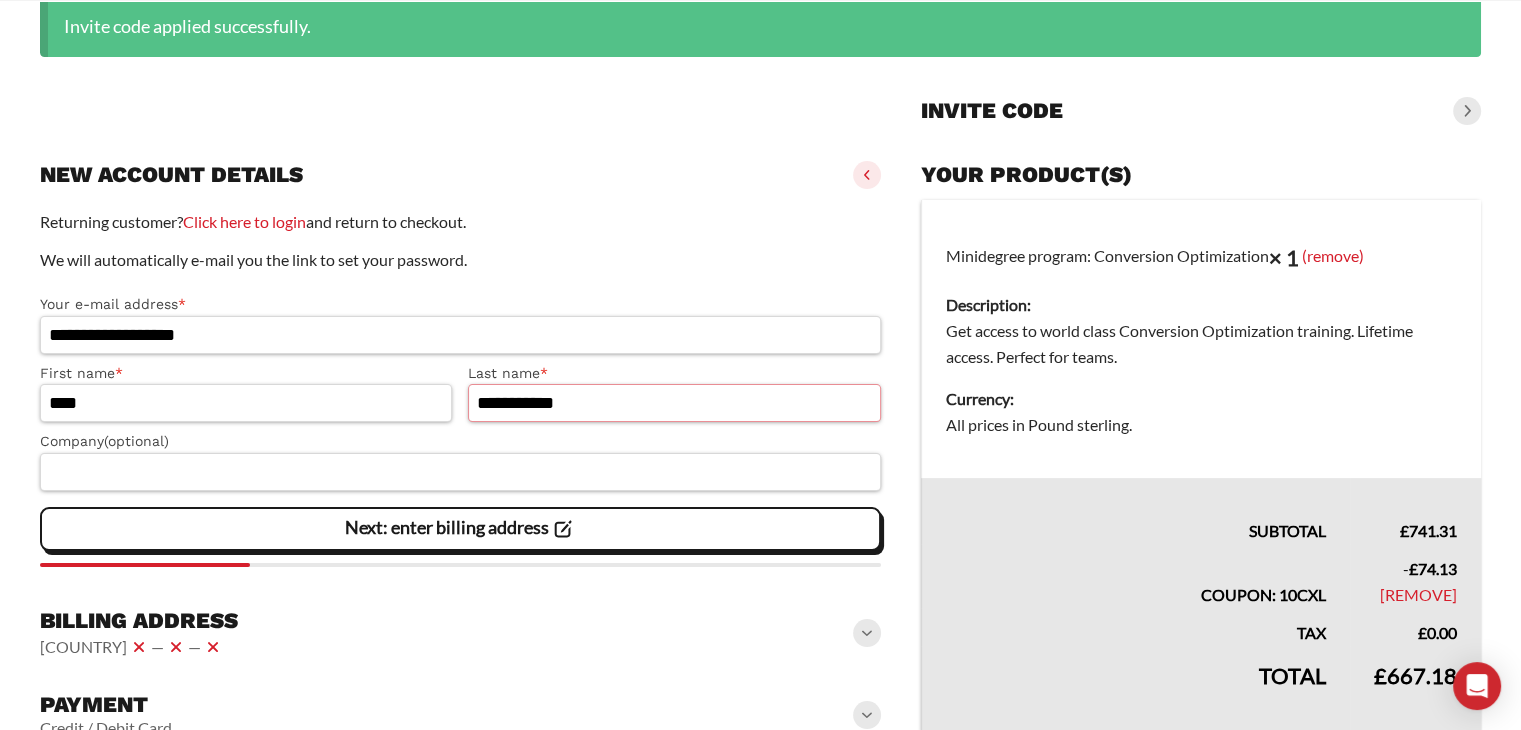 type on "**********" 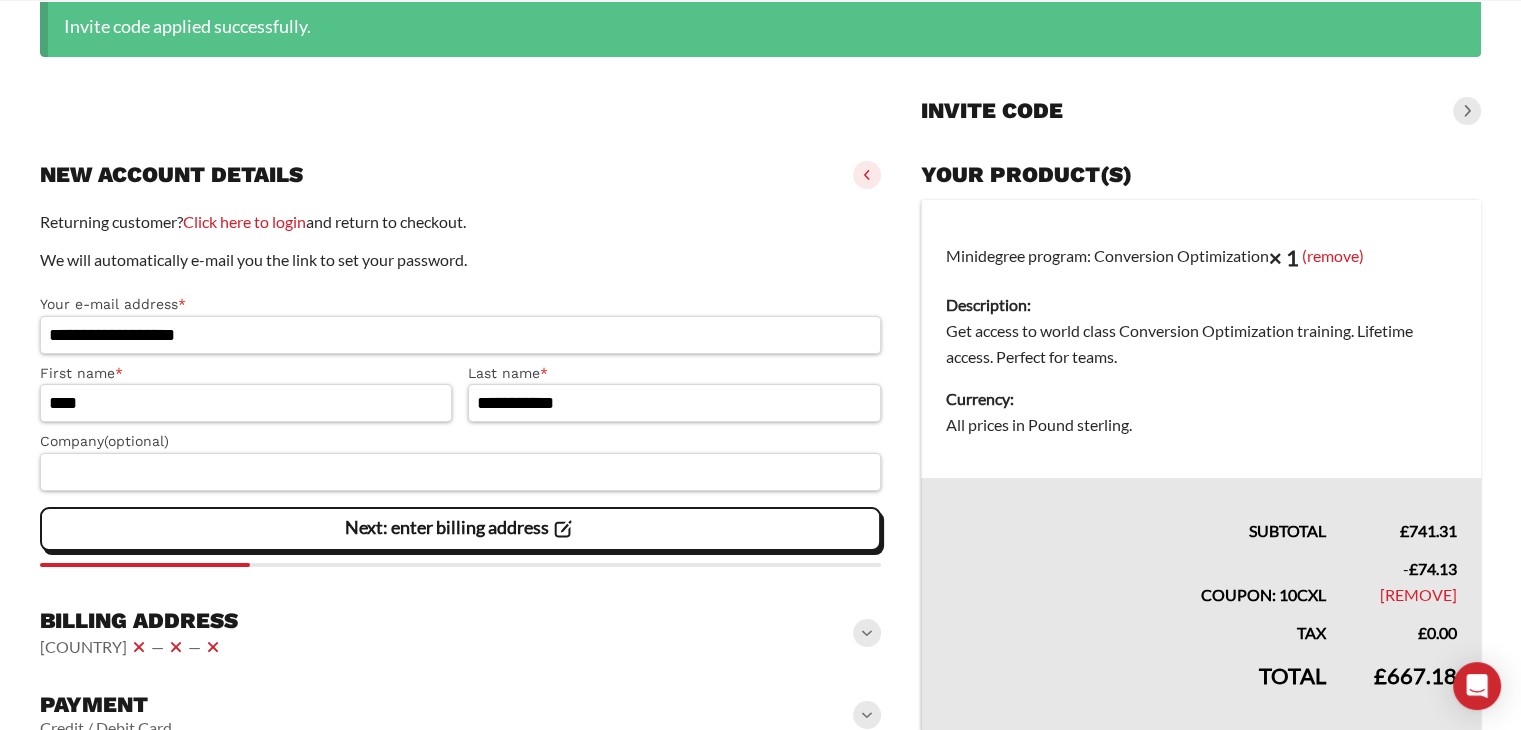 click on "We will automatically e-mail you the link to set your password." 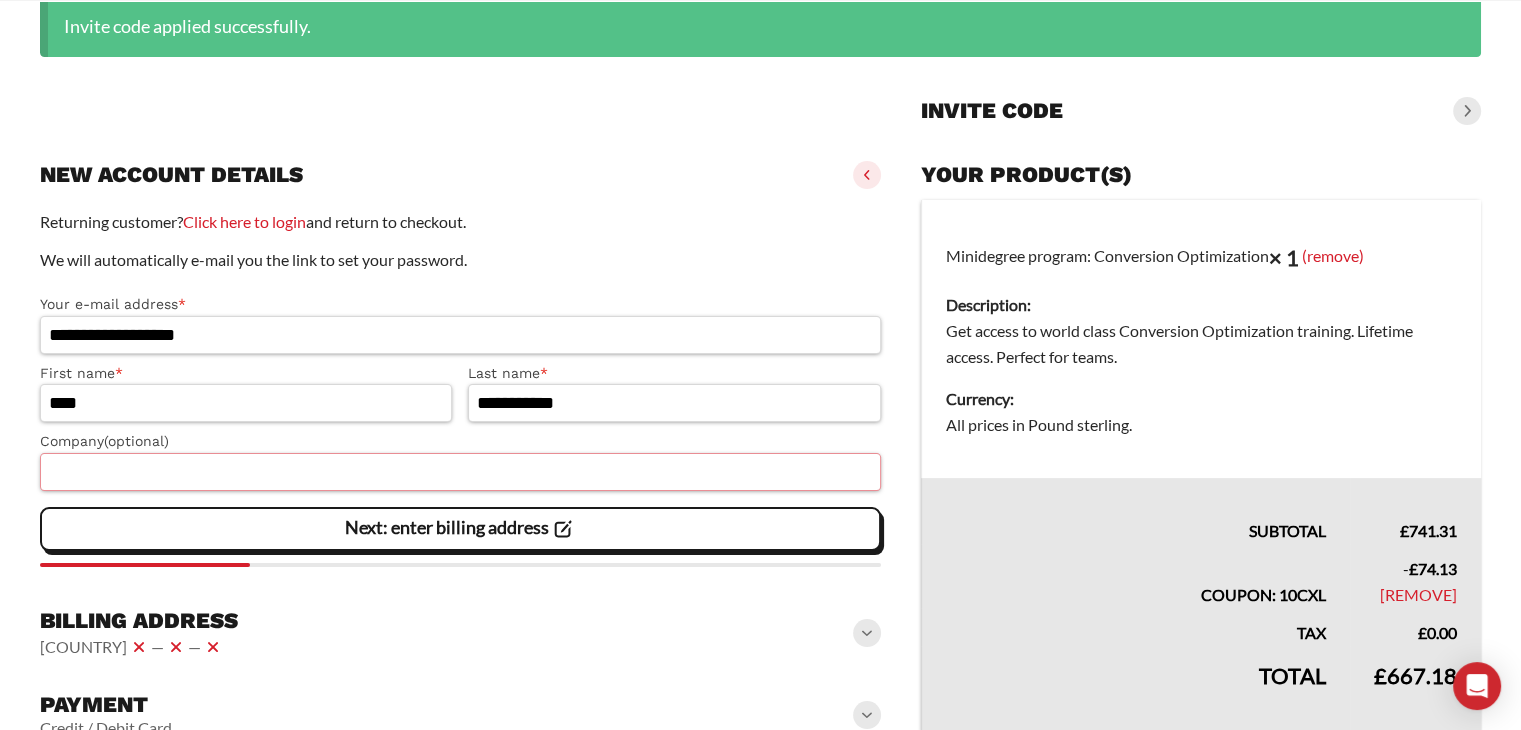 click on "Company  (optional)" at bounding box center [460, 472] 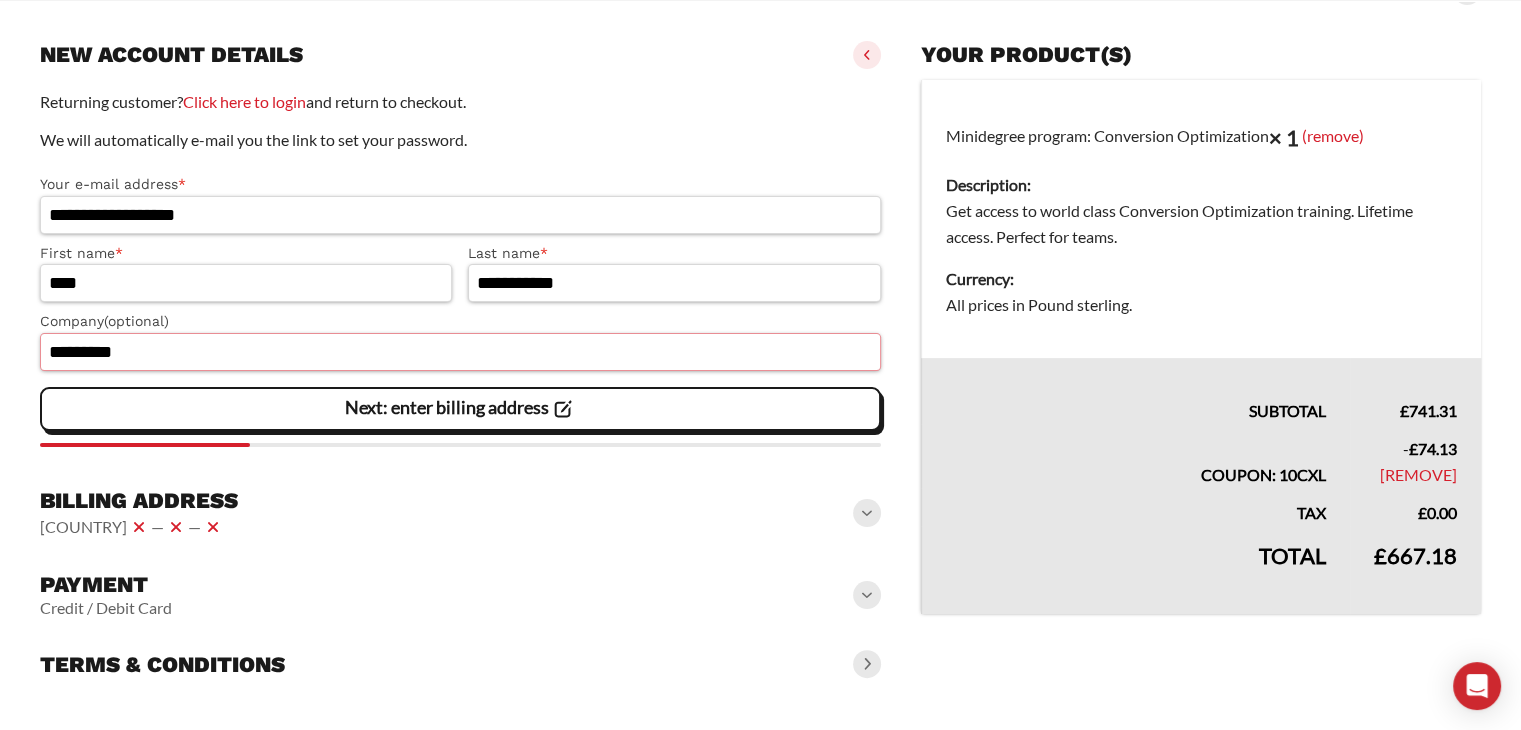 scroll, scrollTop: 322, scrollLeft: 0, axis: vertical 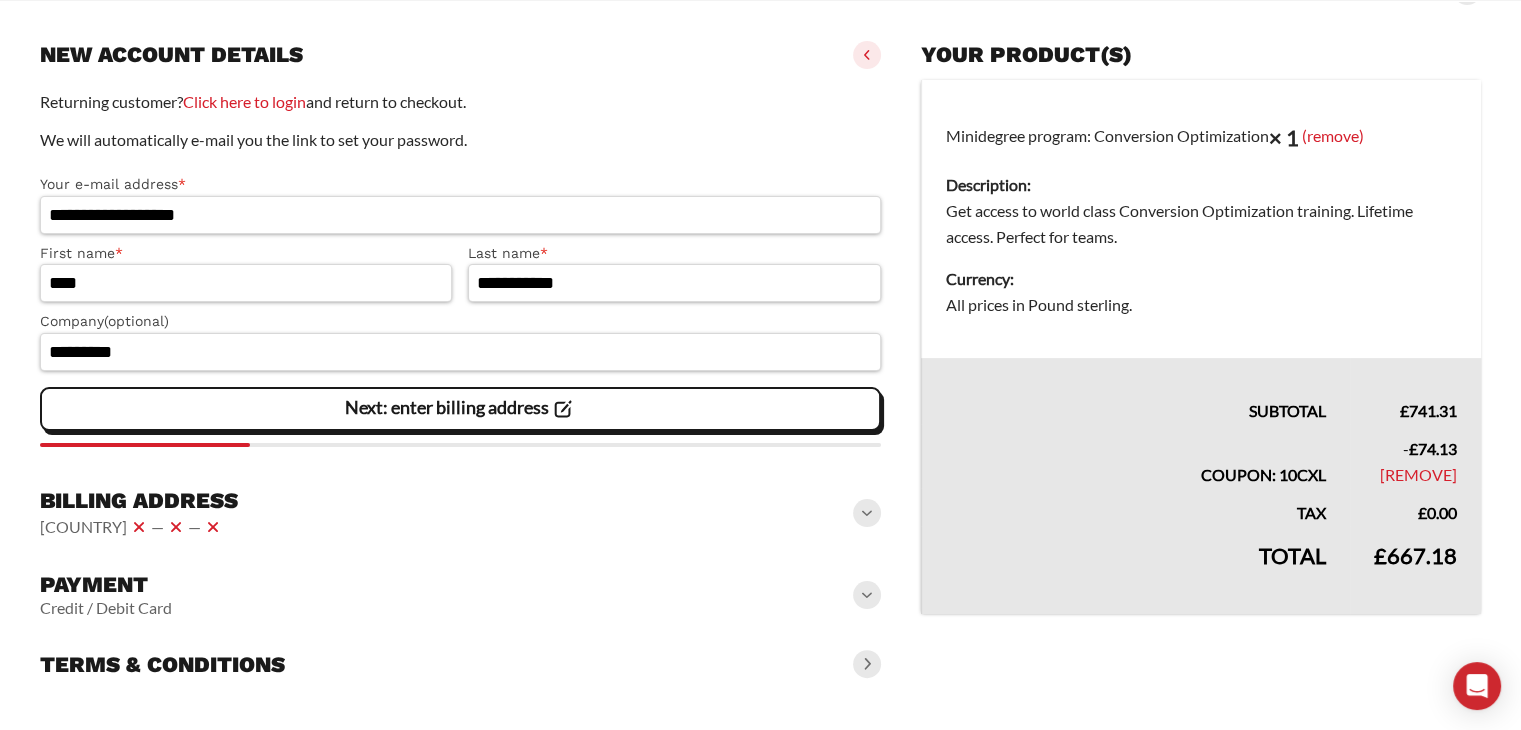 click on "Next: enter billing address" 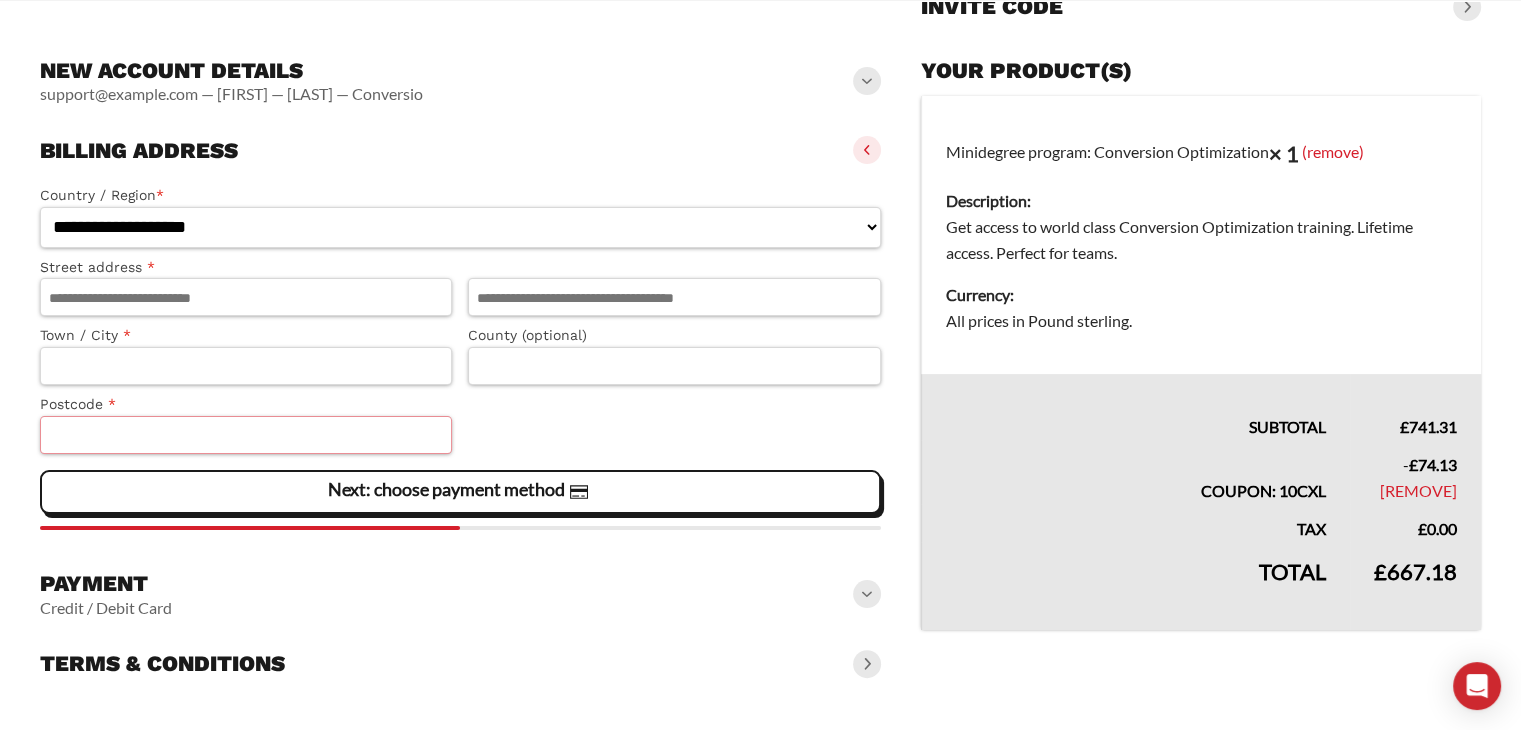 click on "Postcode   *" at bounding box center [246, 435] 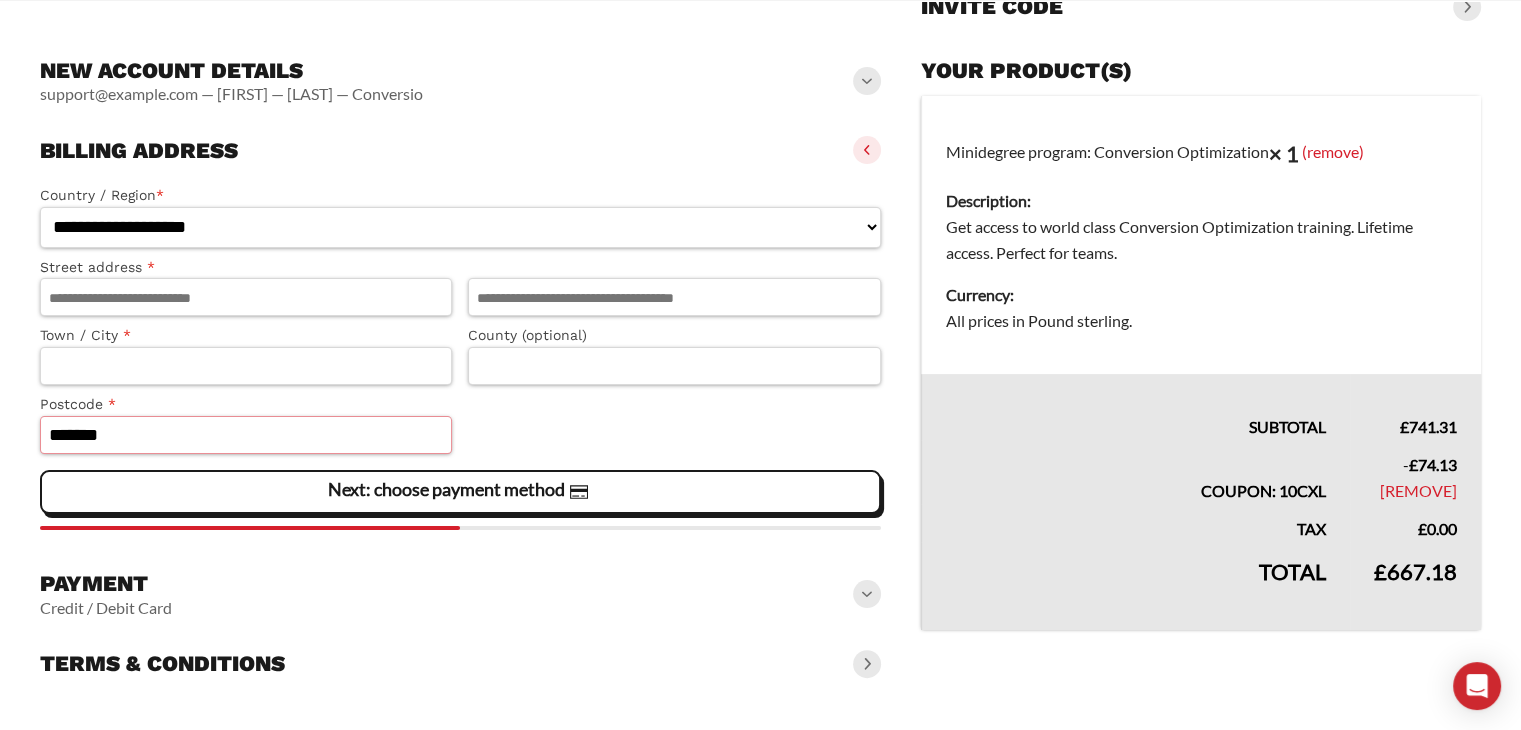 type on "*******" 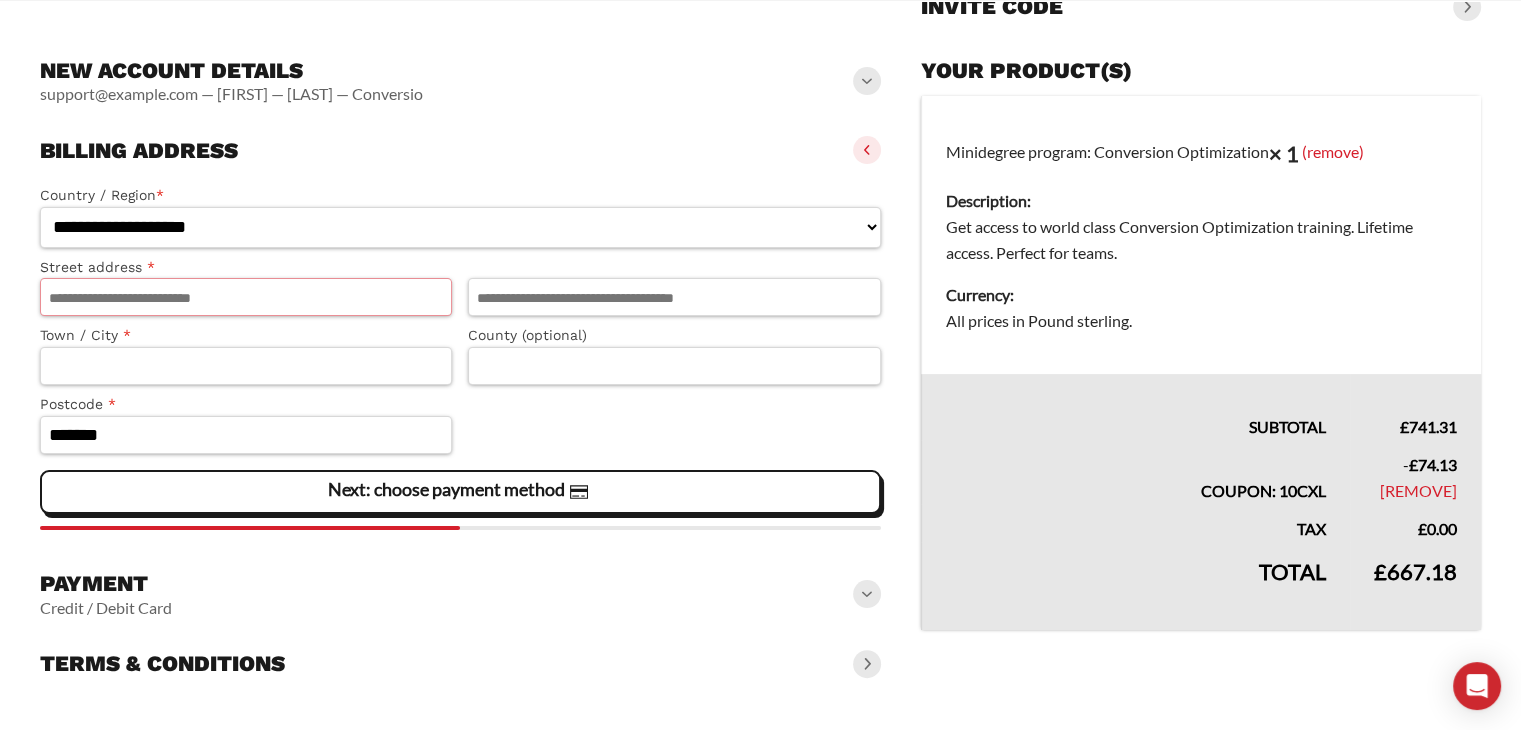 click on "Street address   *" at bounding box center [246, 297] 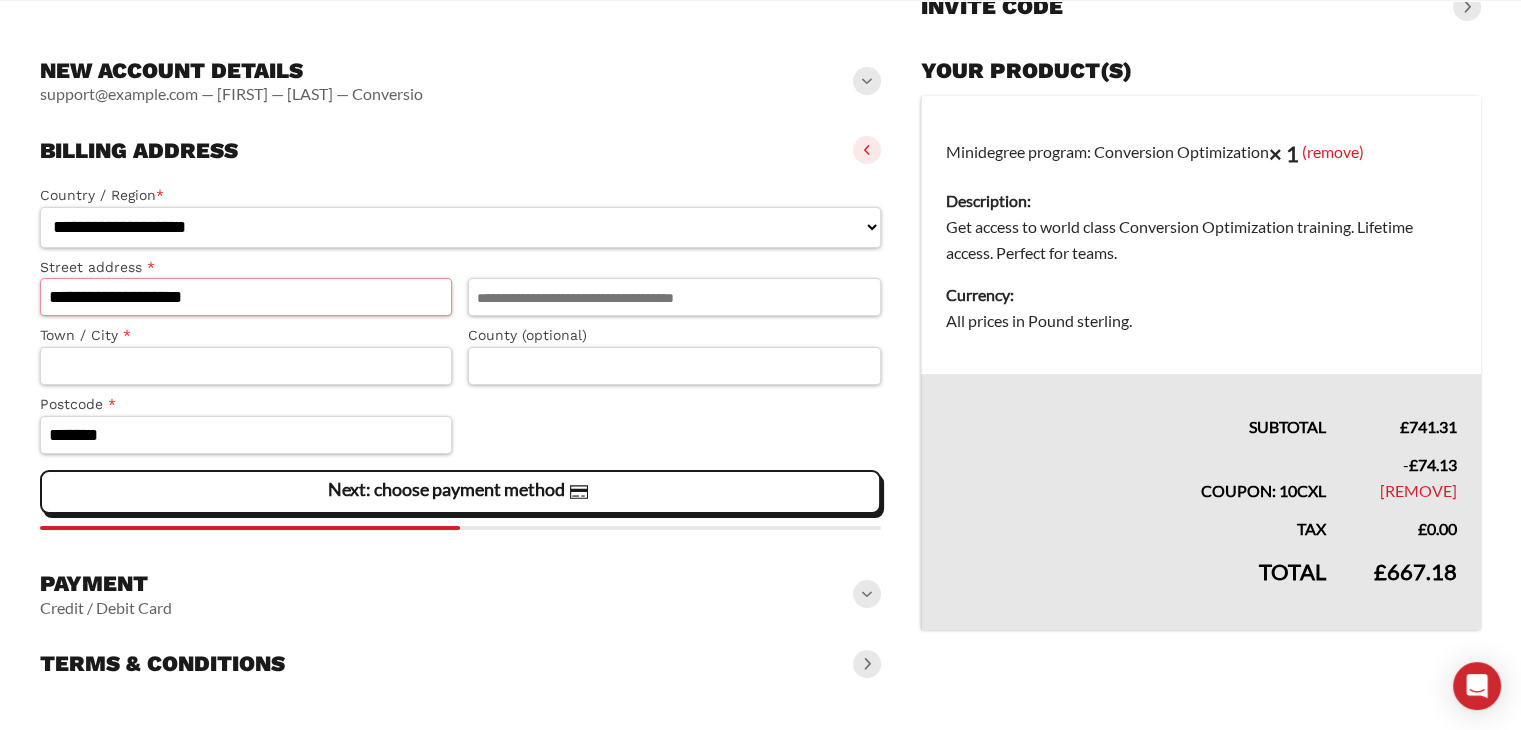 type on "**********" 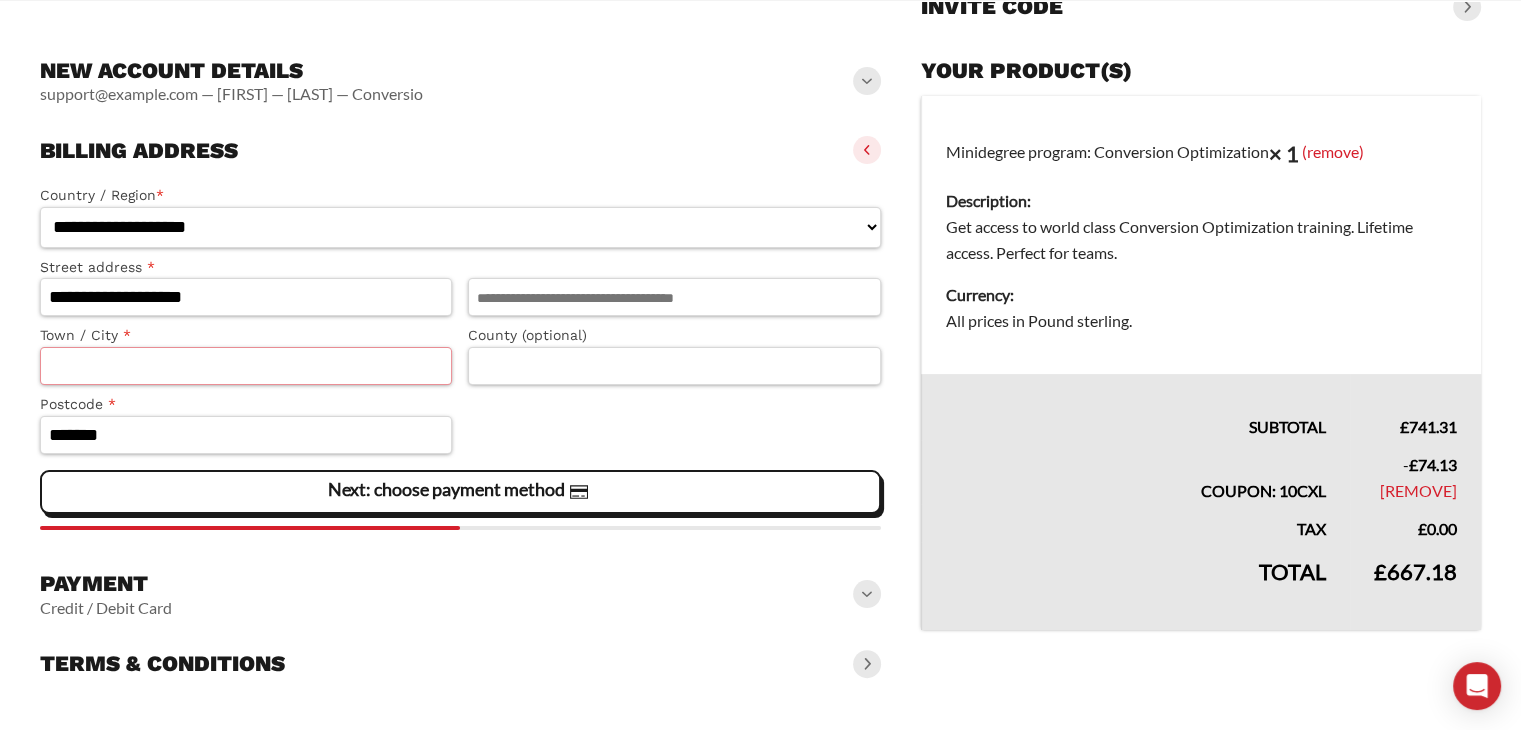 click on "Town / City   *" at bounding box center [246, 366] 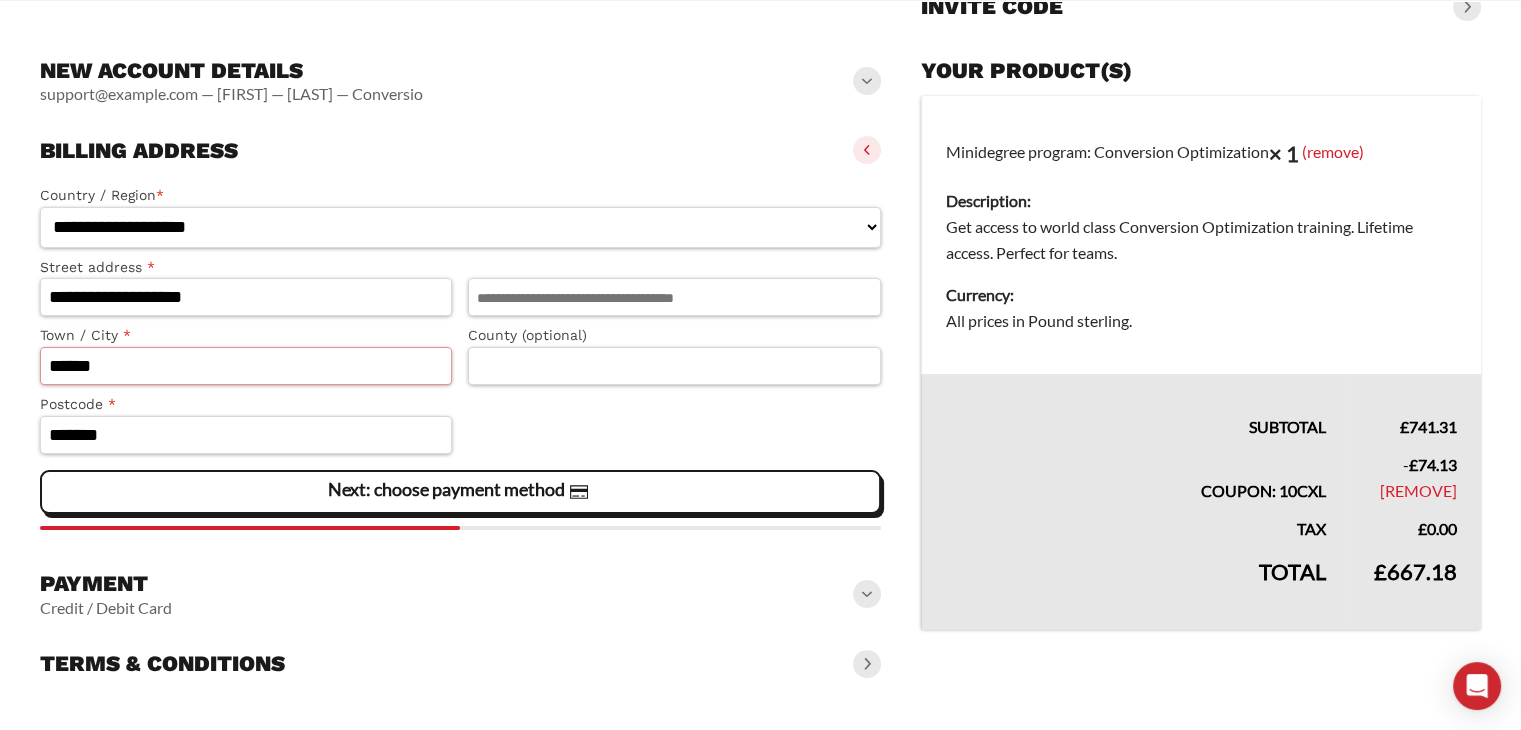 type on "******" 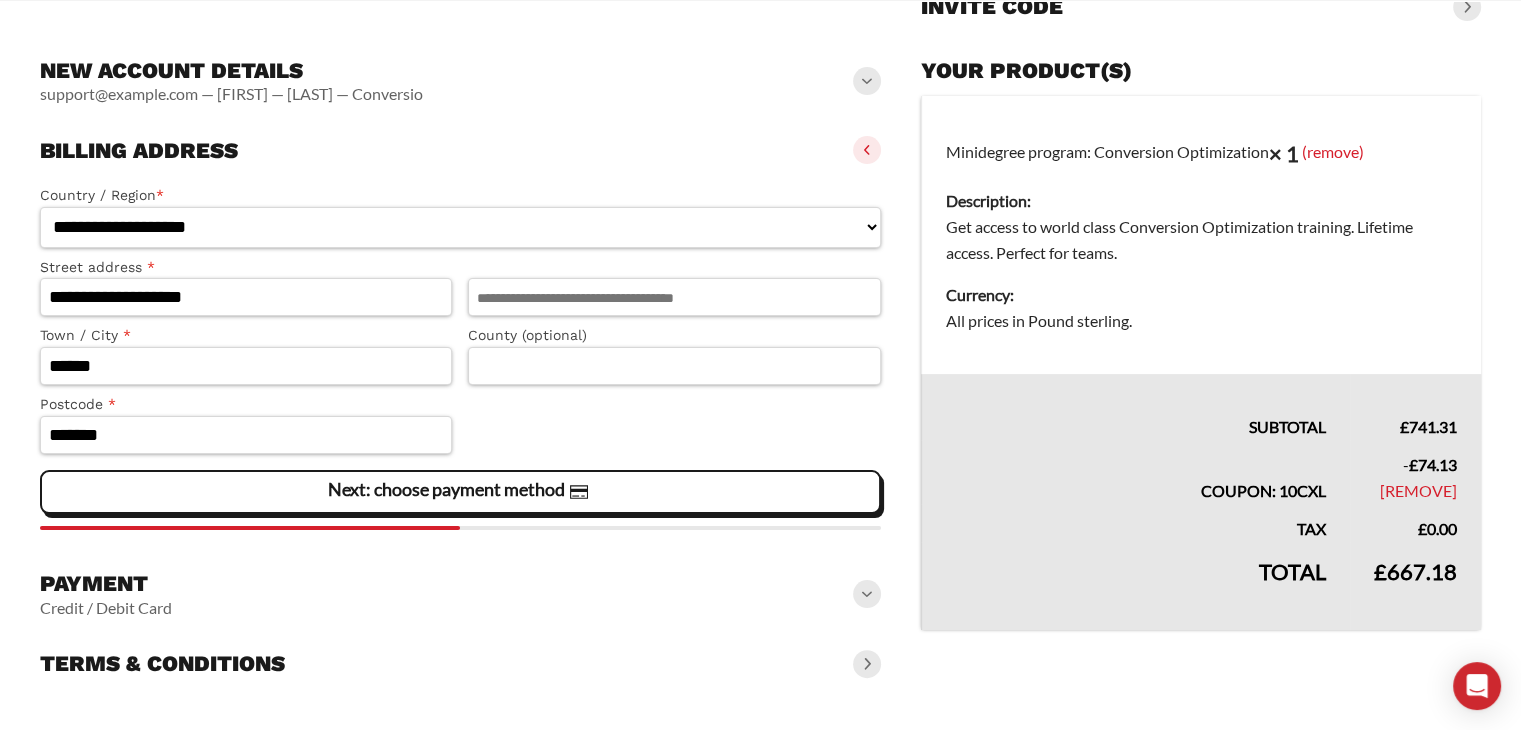 click on "Next: choose payment method" 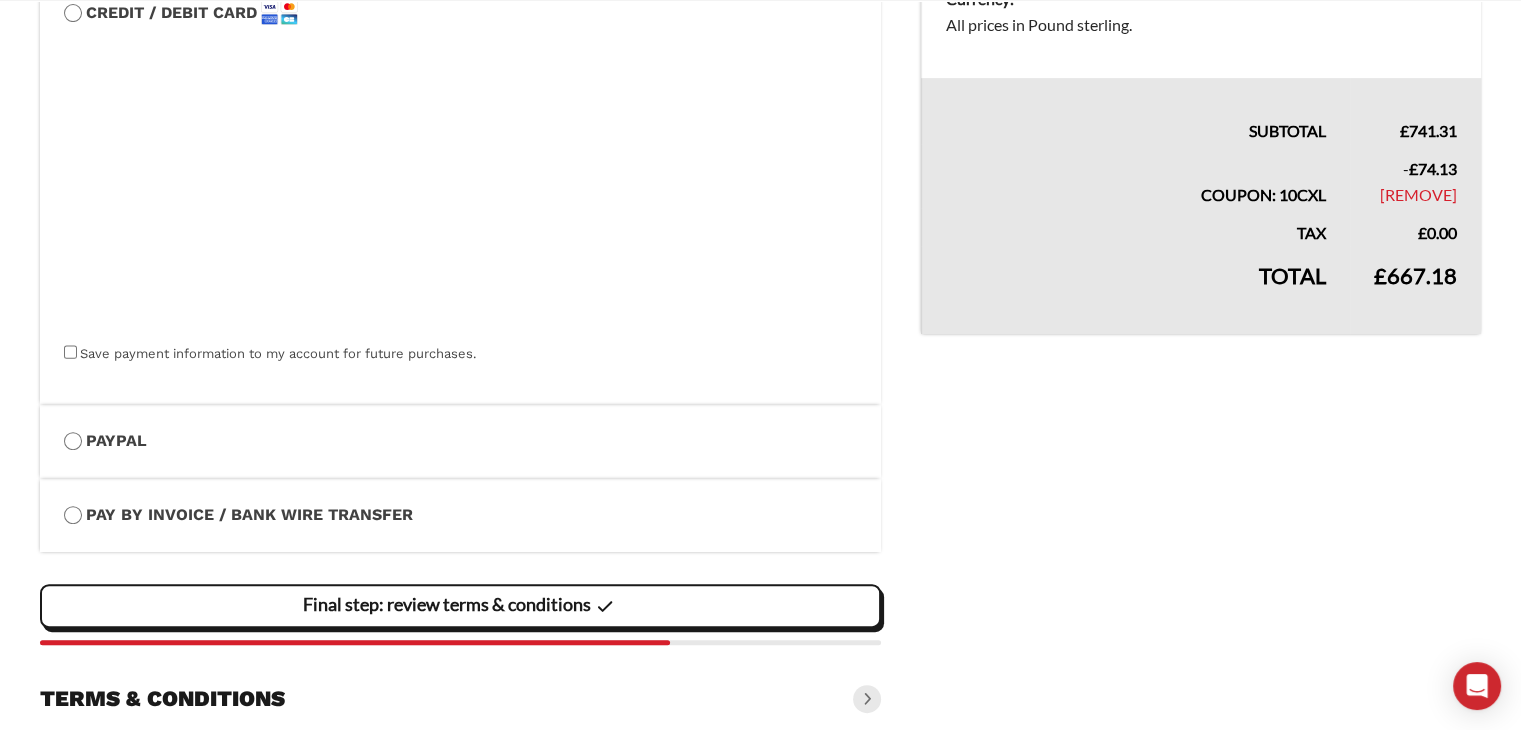 scroll, scrollTop: 635, scrollLeft: 0, axis: vertical 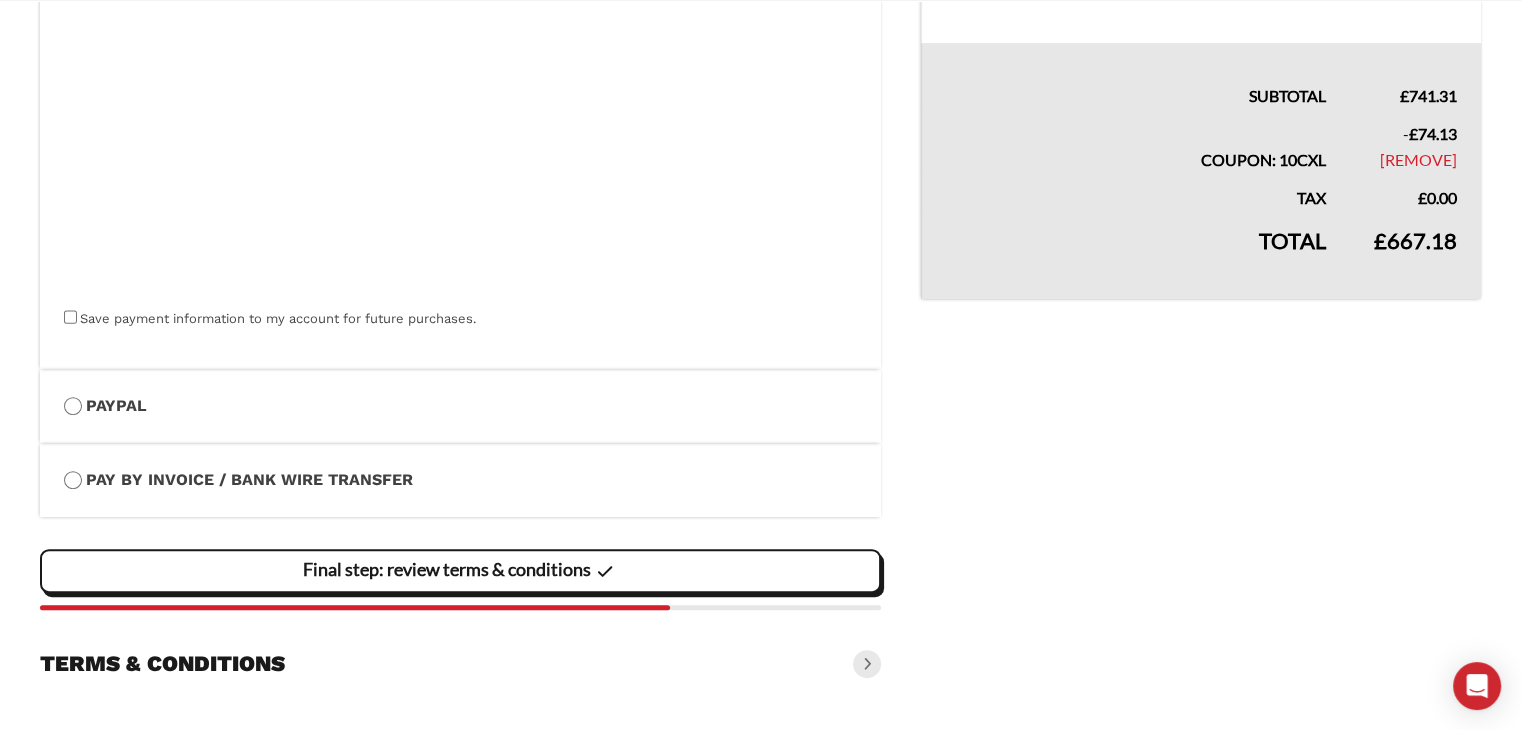 click on "Final step: review terms & conditions" at bounding box center [0, 0] 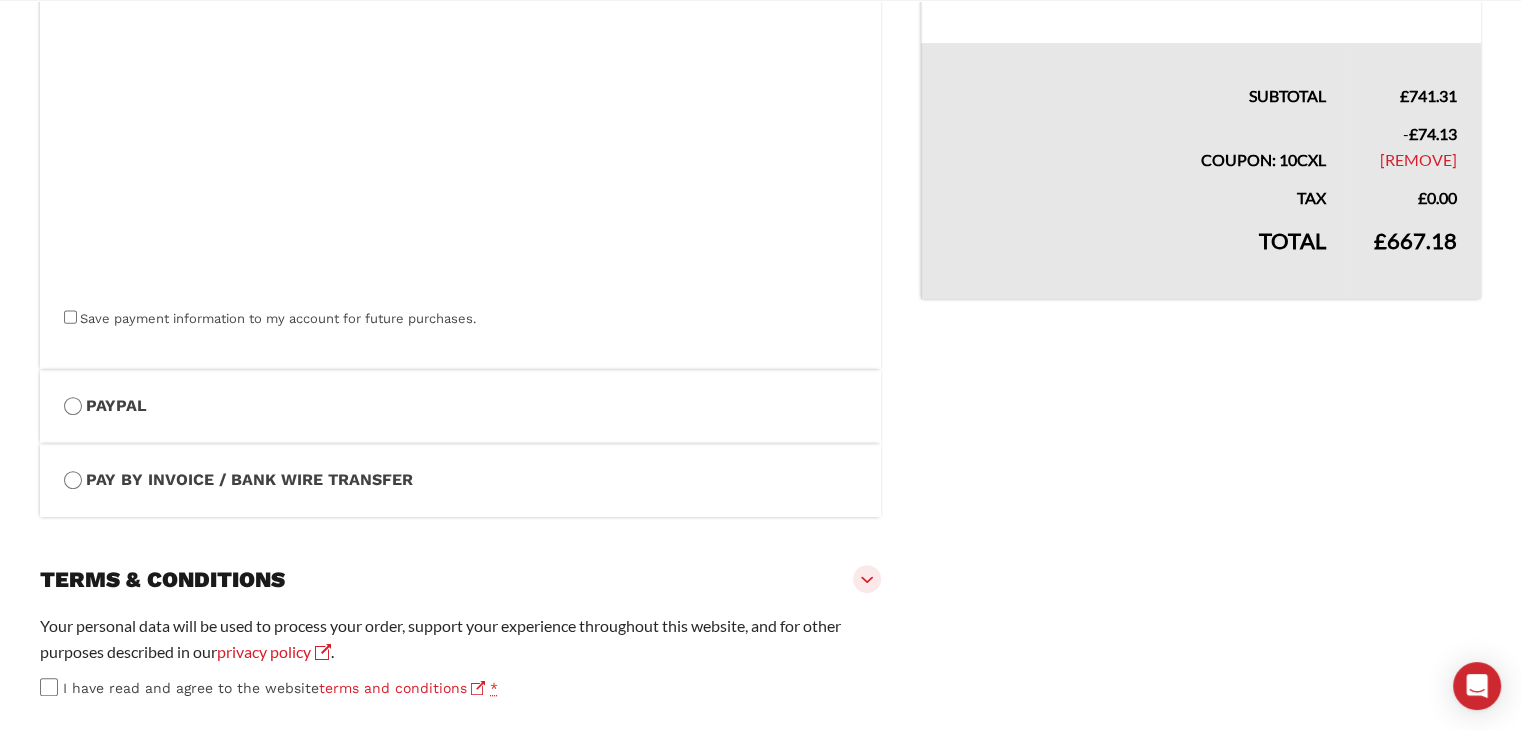 scroll, scrollTop: 738, scrollLeft: 0, axis: vertical 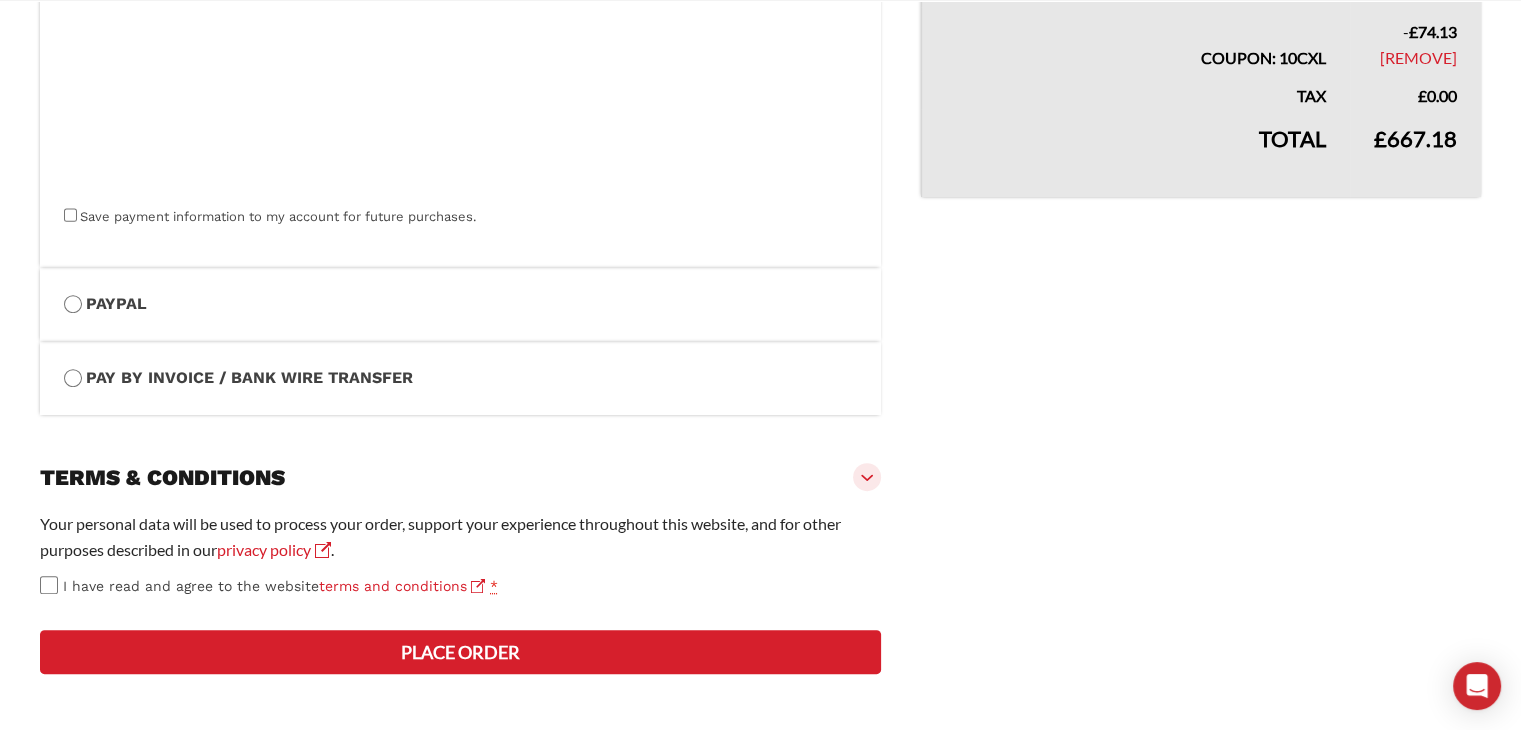 click on "Place order" at bounding box center (460, 652) 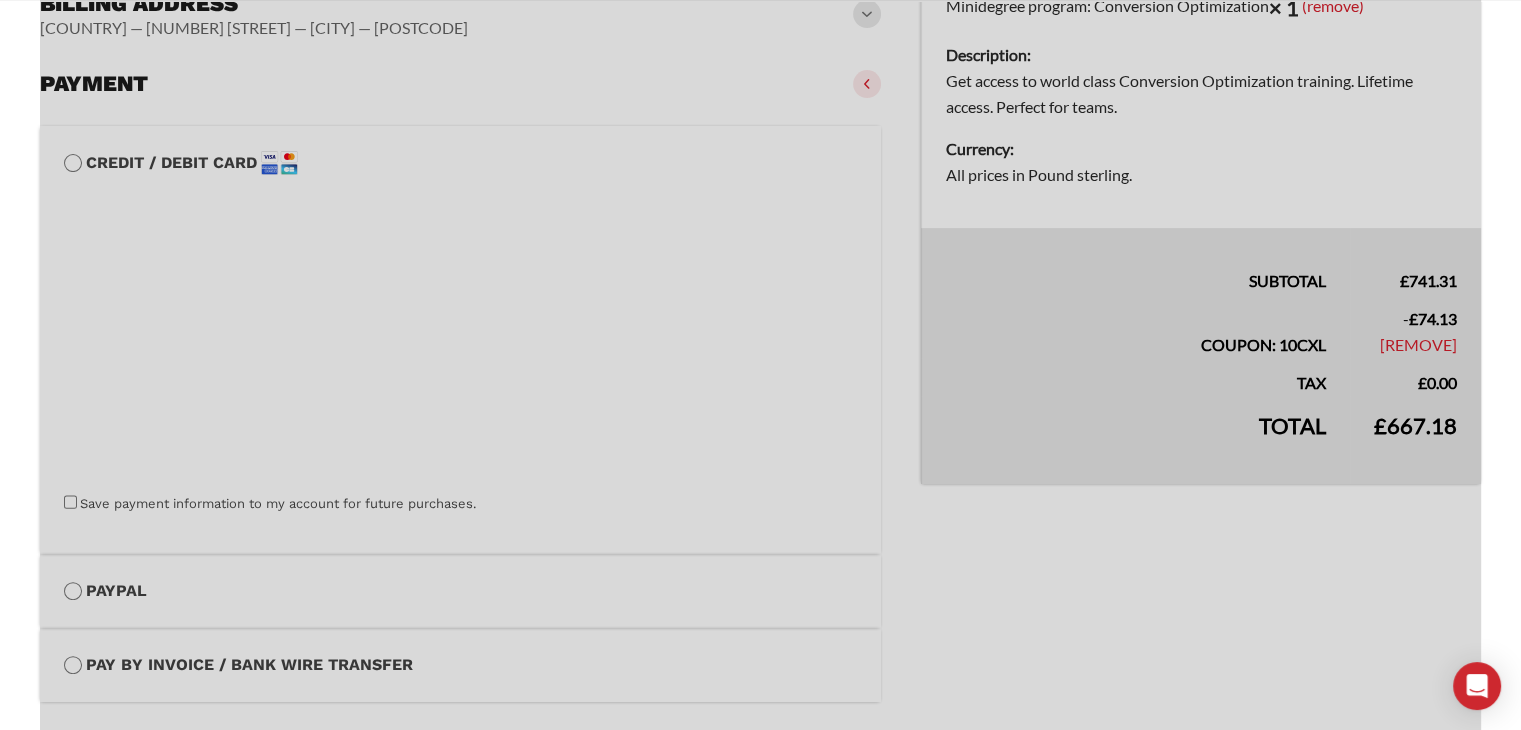 scroll, scrollTop: 384, scrollLeft: 0, axis: vertical 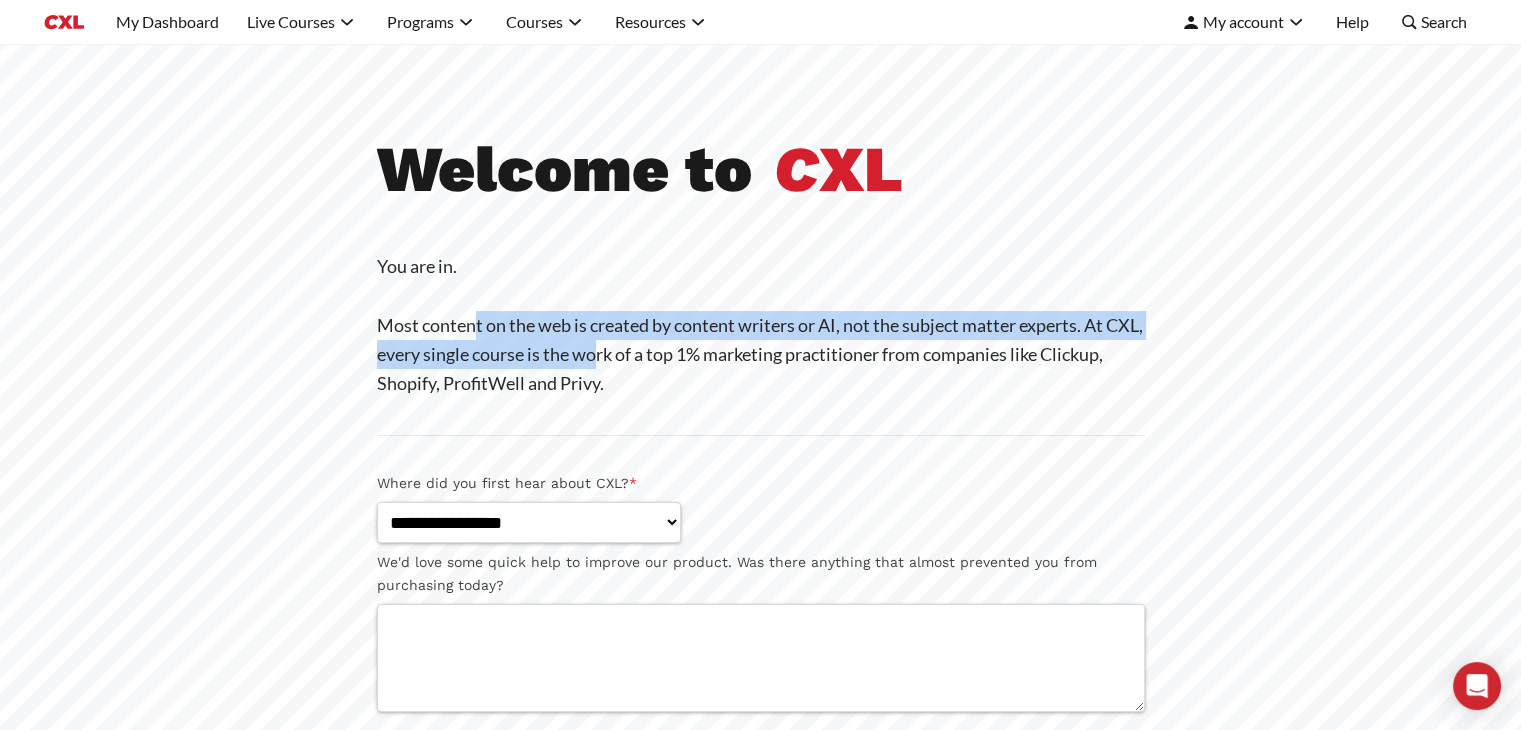 drag, startPoint x: 476, startPoint y: 324, endPoint x: 637, endPoint y: 343, distance: 162.11725 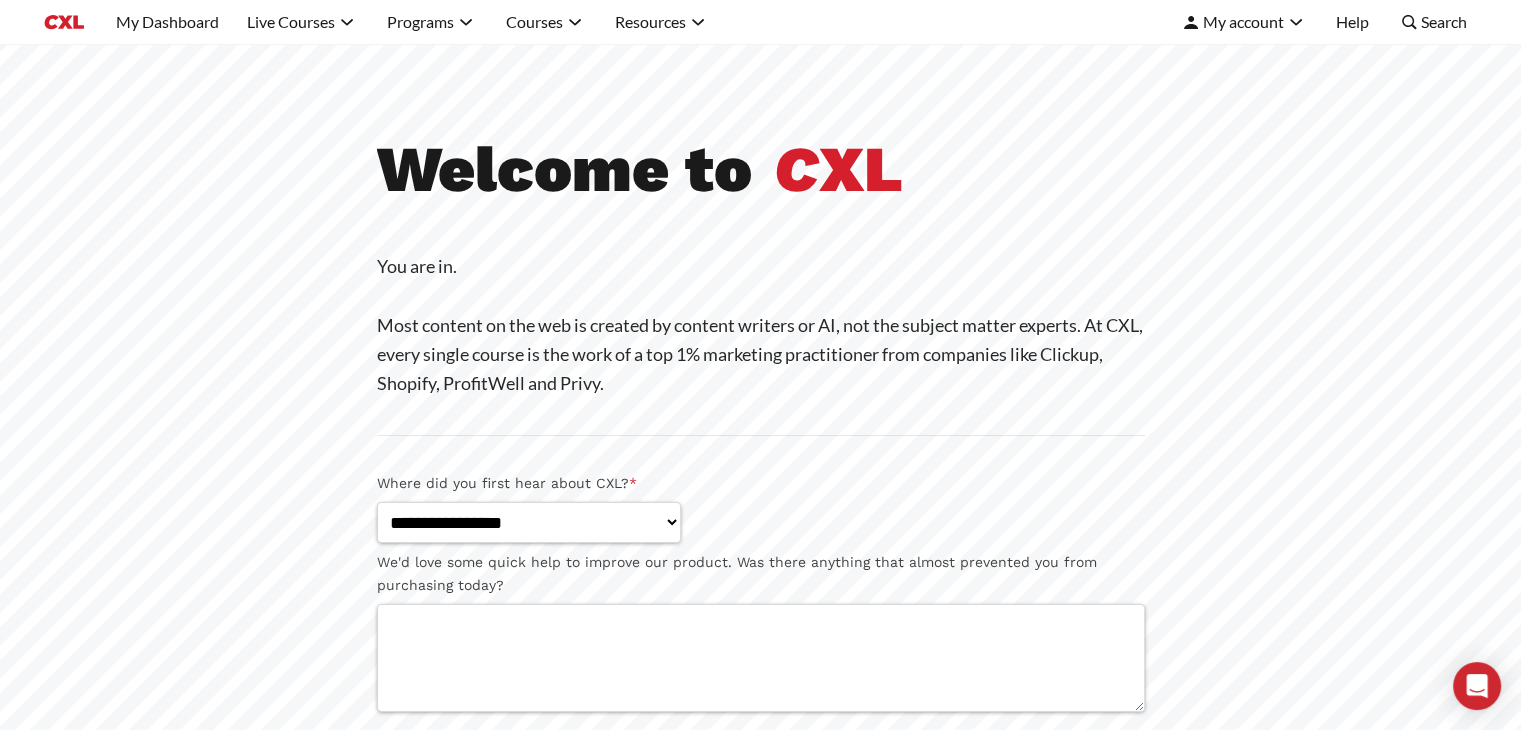 click on "You are in.
Most content on the web is created by content writers or AI, not the subject matter experts. At CXL, every single course is the work of a top 1% marketing practitioner from companies like Clickup, Shopify, ProfitWell and Privy." at bounding box center [761, 325] 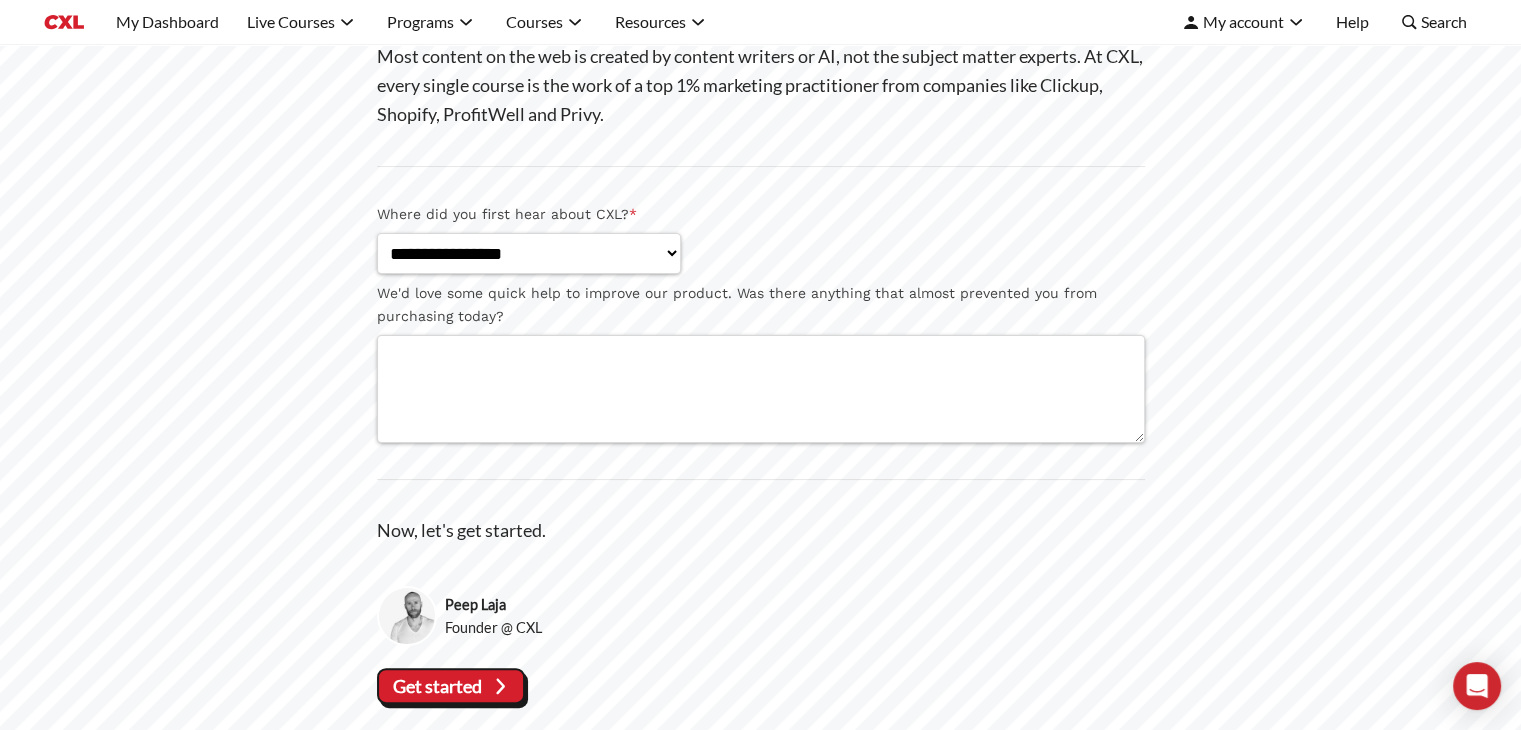 scroll, scrollTop: 200, scrollLeft: 0, axis: vertical 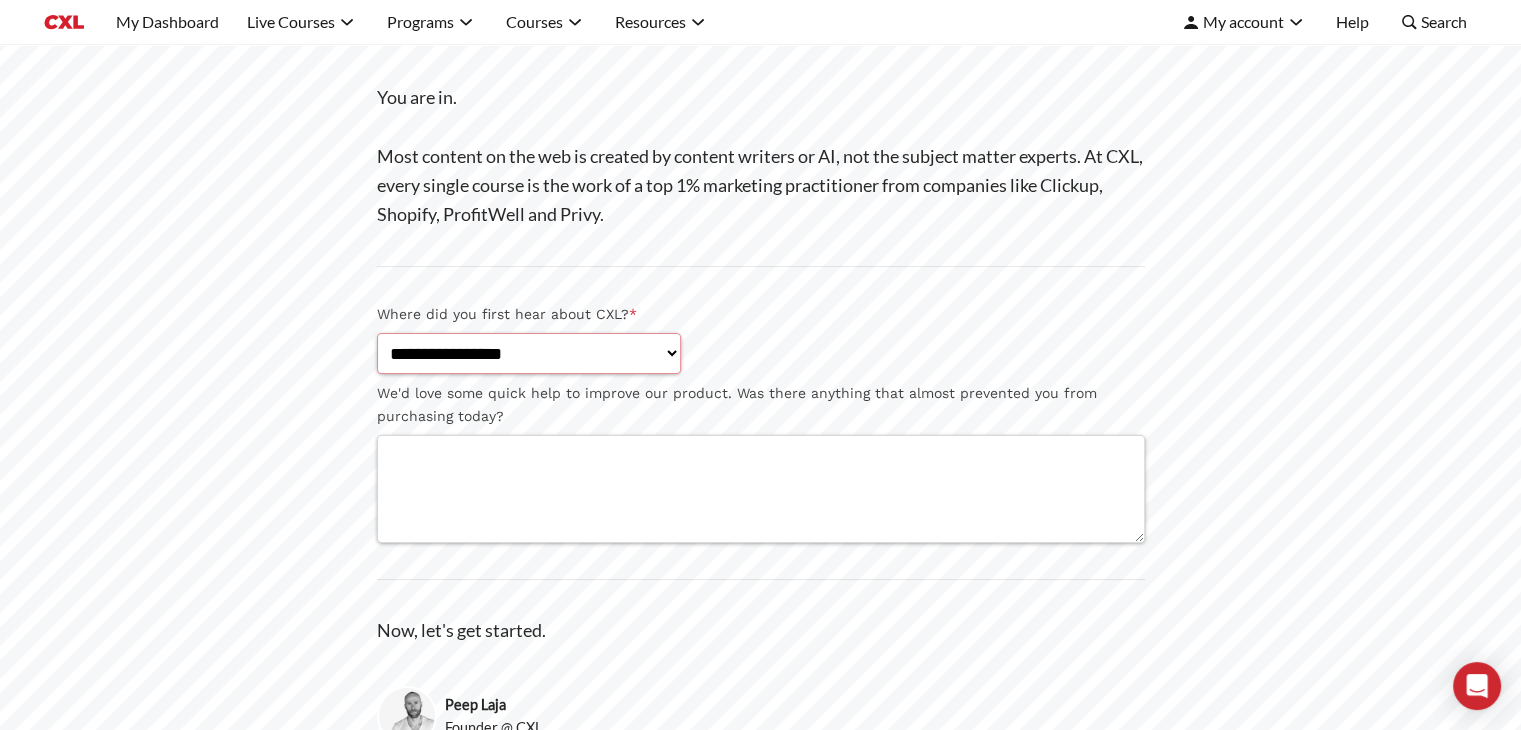 click on "**********" at bounding box center [529, 353] 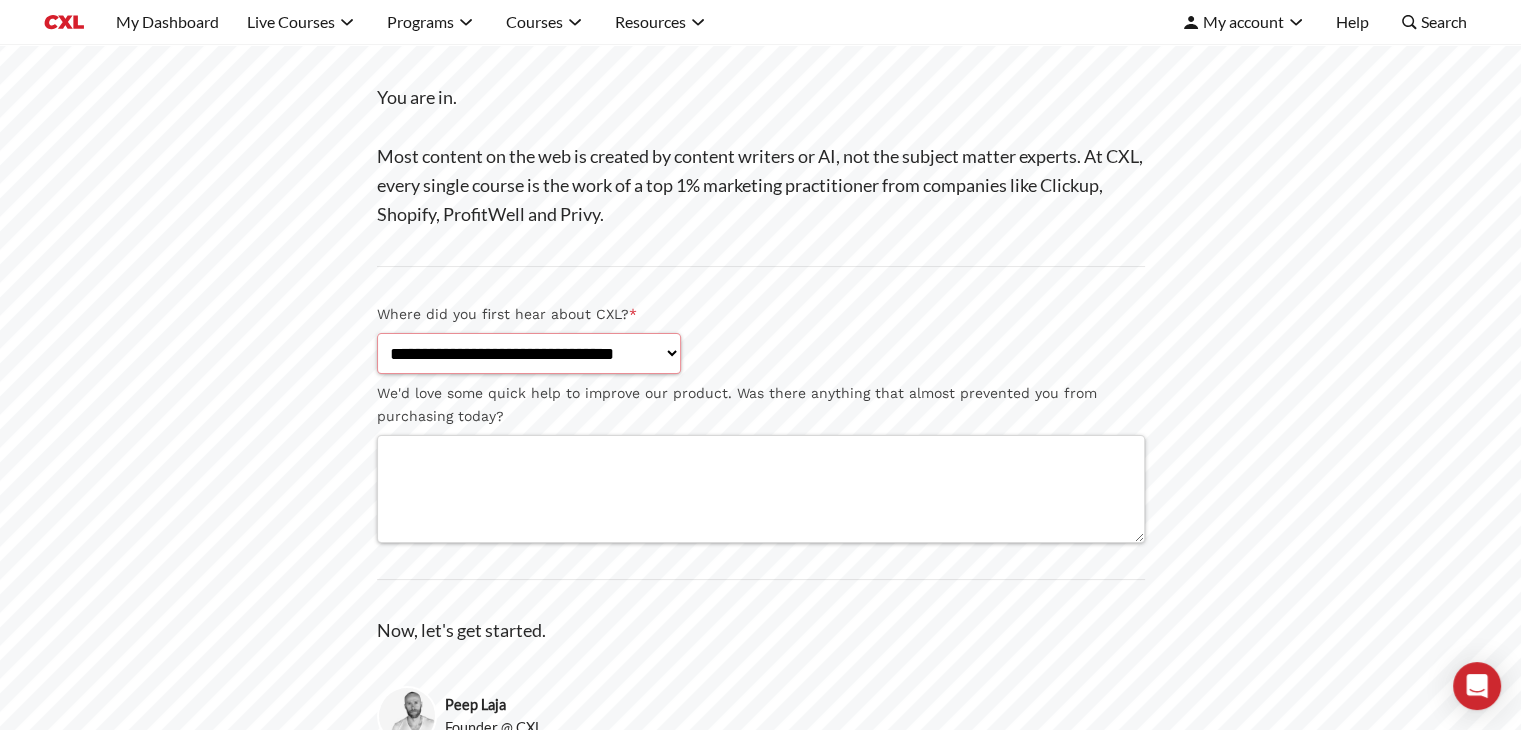 select on "**********" 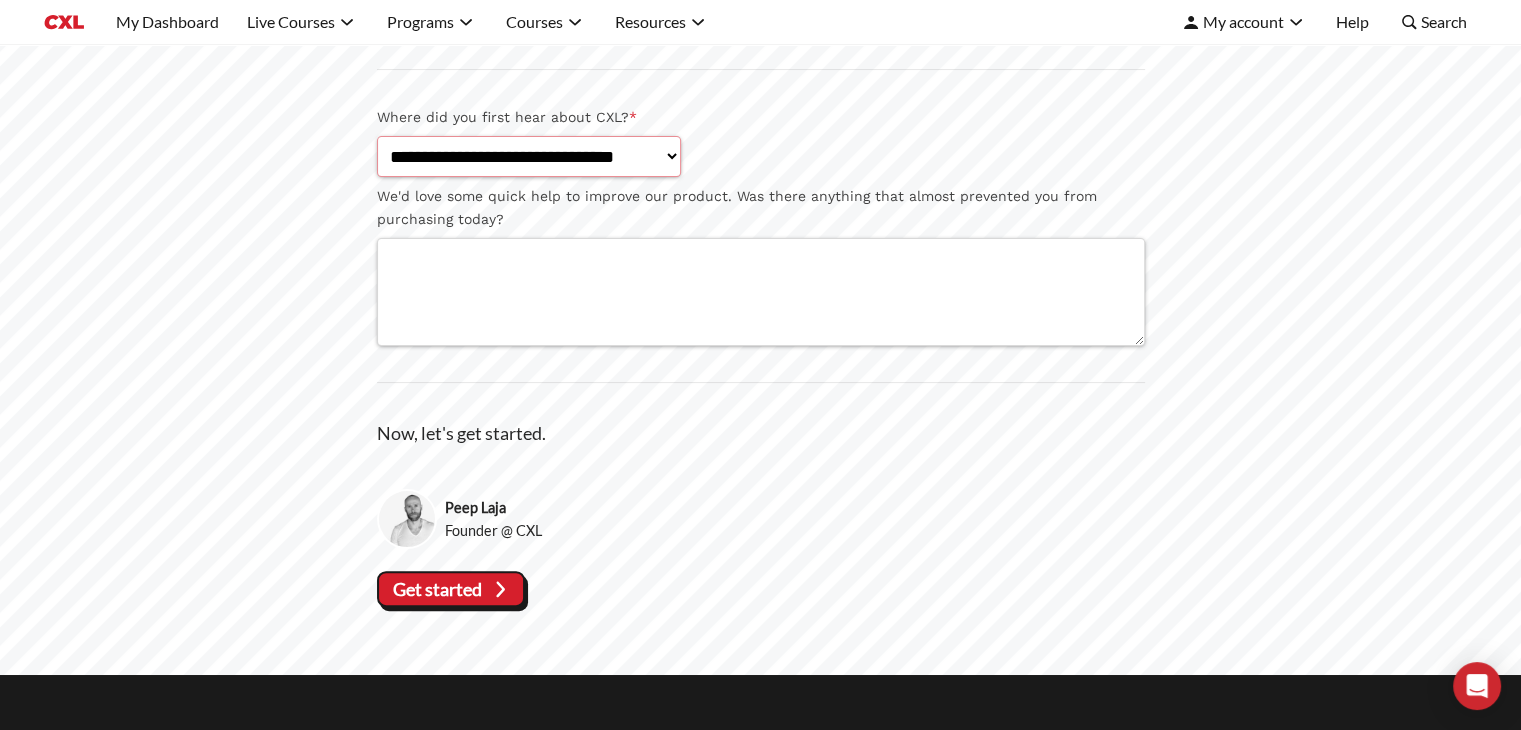 scroll, scrollTop: 400, scrollLeft: 0, axis: vertical 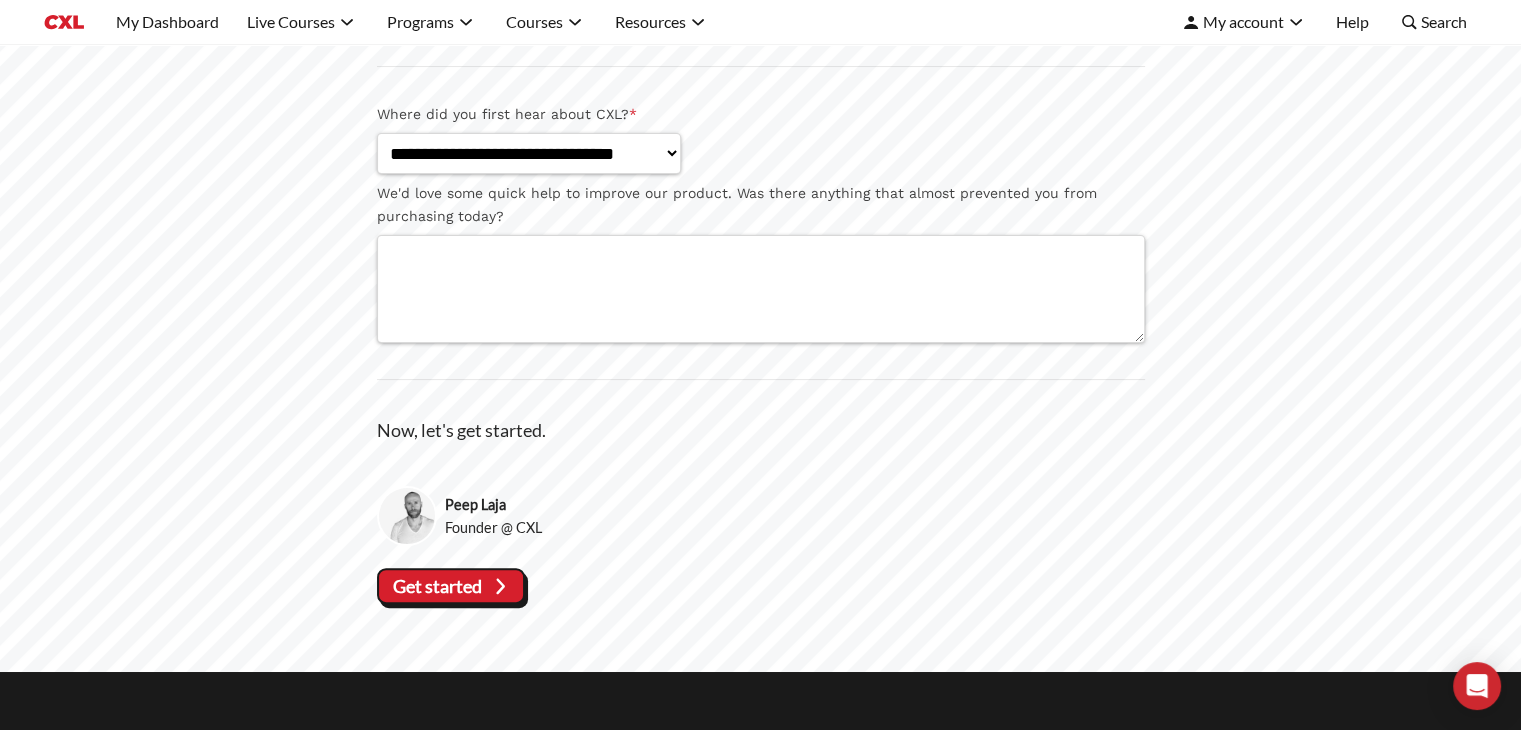 click 